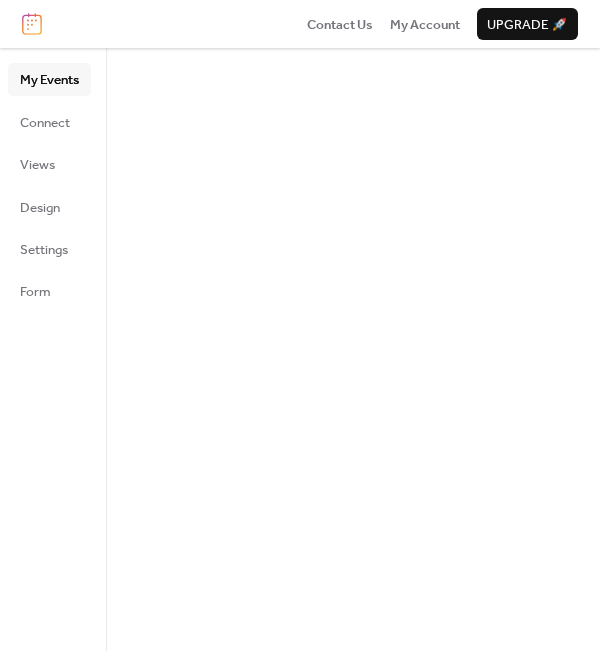 scroll, scrollTop: 0, scrollLeft: 0, axis: both 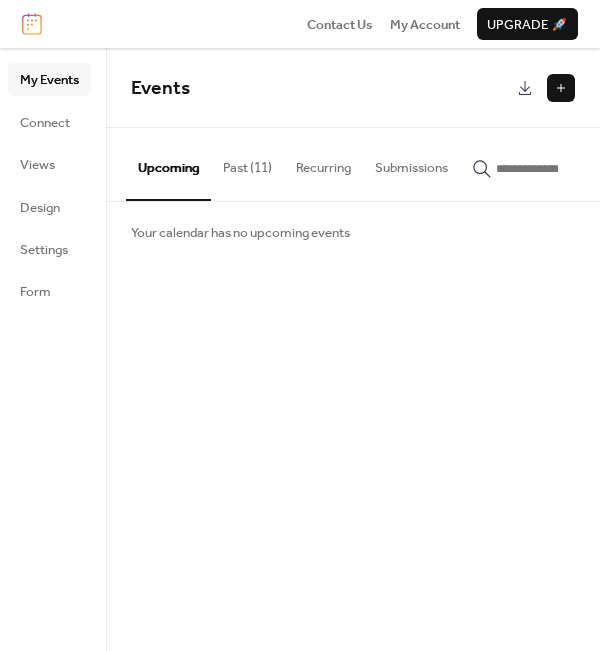 click at bounding box center (561, 88) 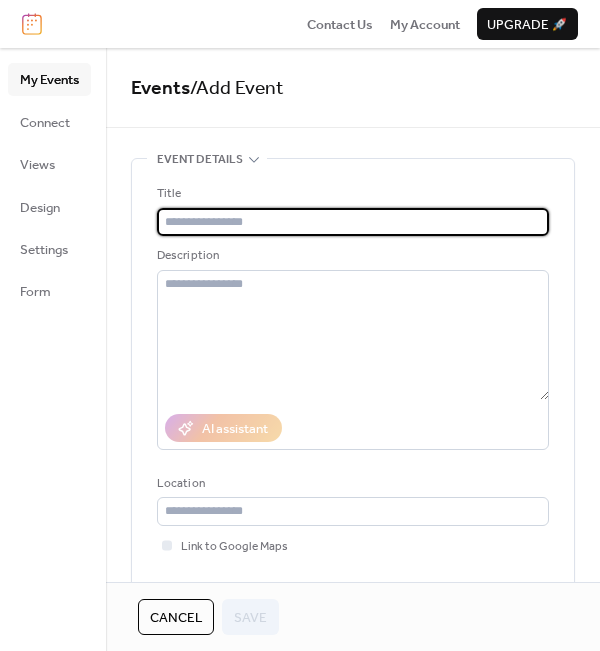 click at bounding box center [353, 222] 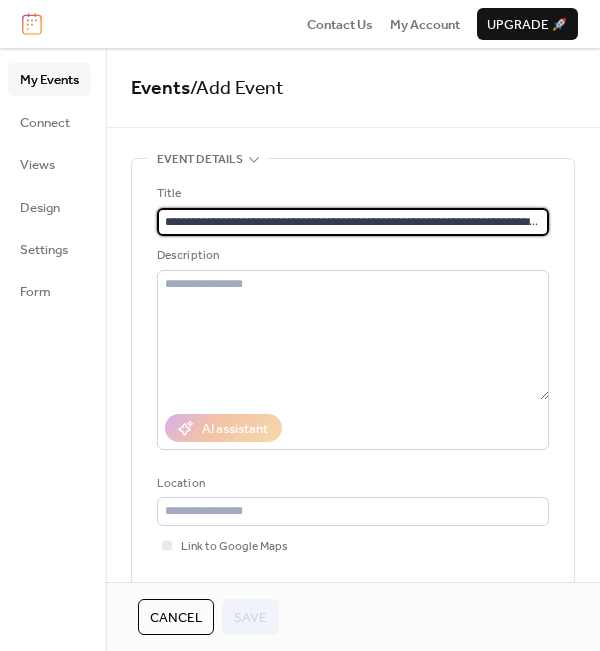 scroll, scrollTop: 0, scrollLeft: 261, axis: horizontal 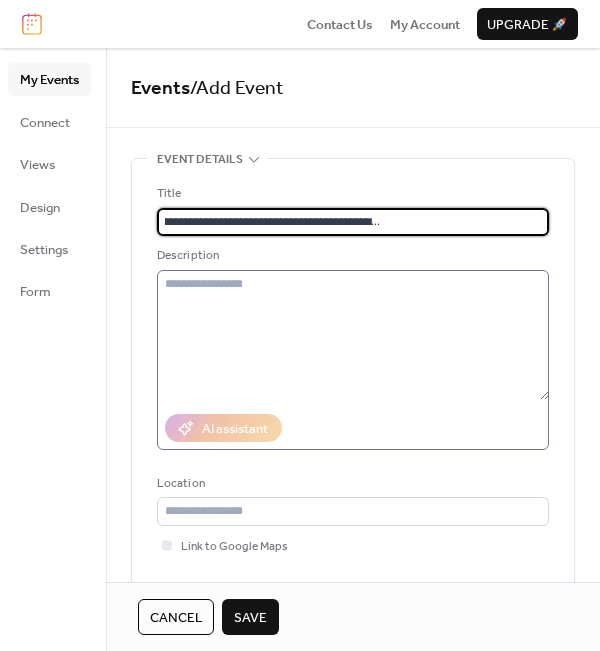 type on "**********" 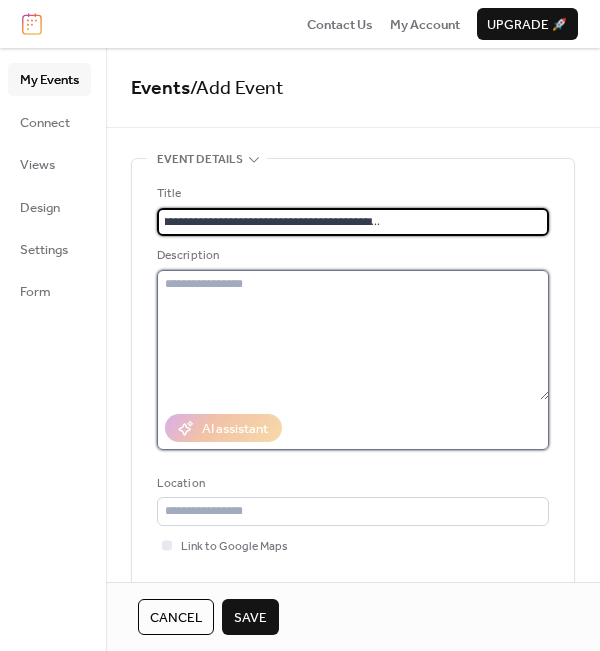 scroll, scrollTop: 0, scrollLeft: 0, axis: both 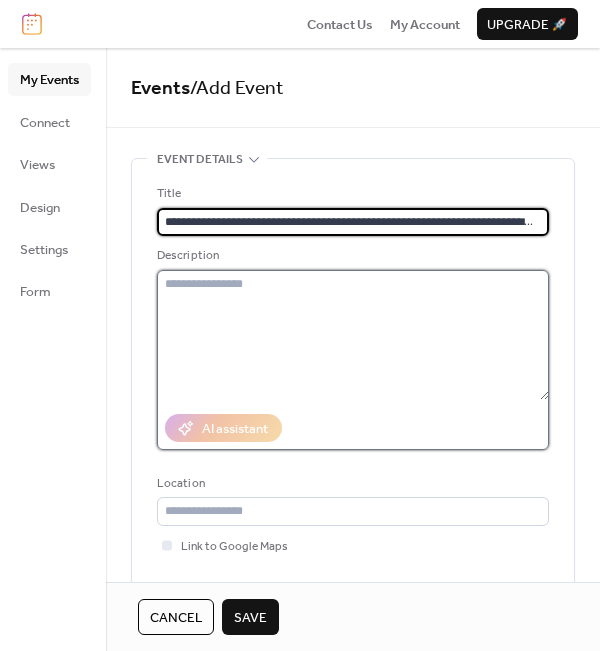 click at bounding box center [353, 335] 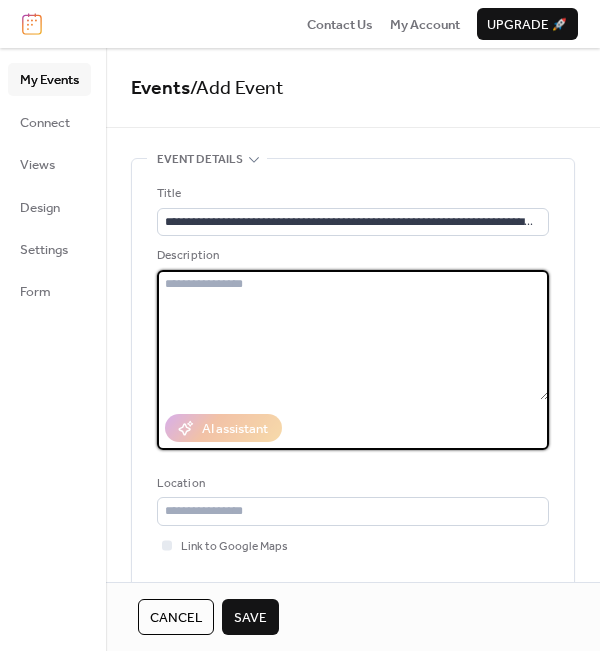 paste on "**********" 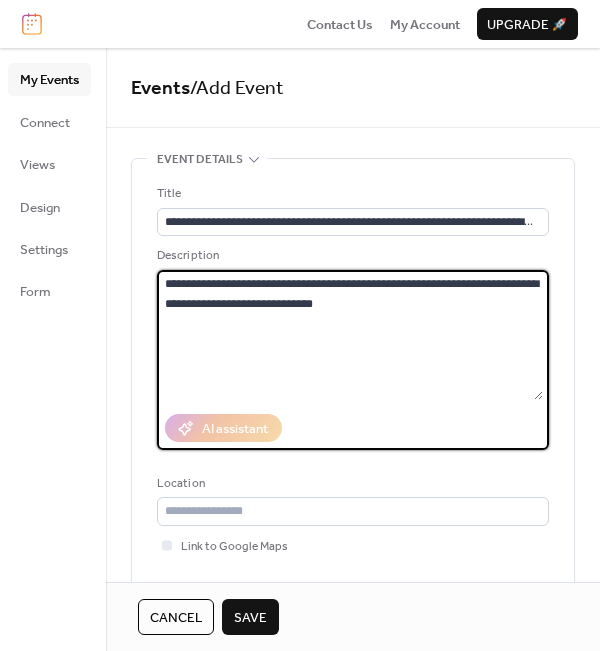 paste on "**********" 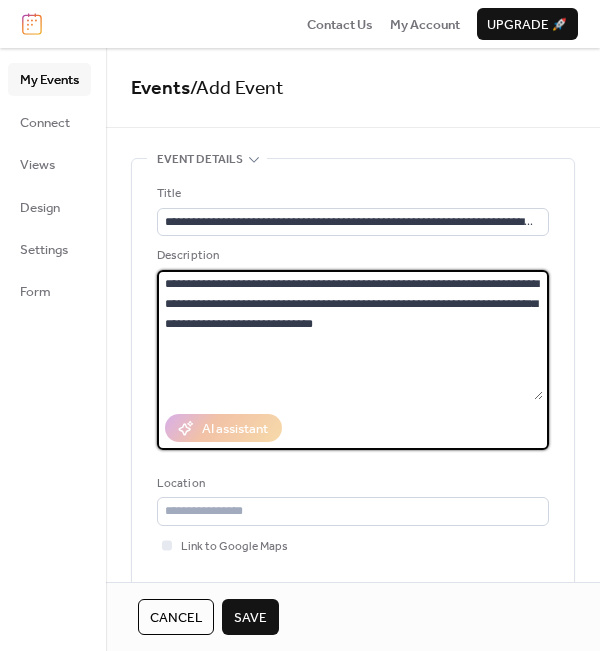 type on "**********" 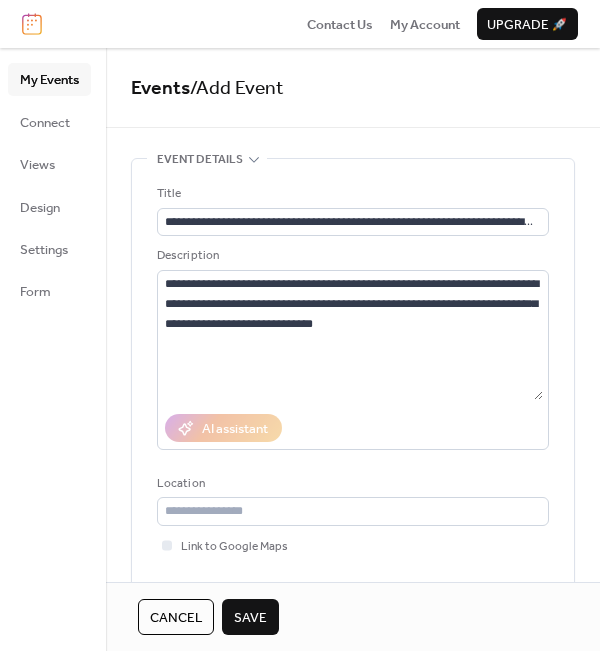 click on "**********" at bounding box center (353, 408) 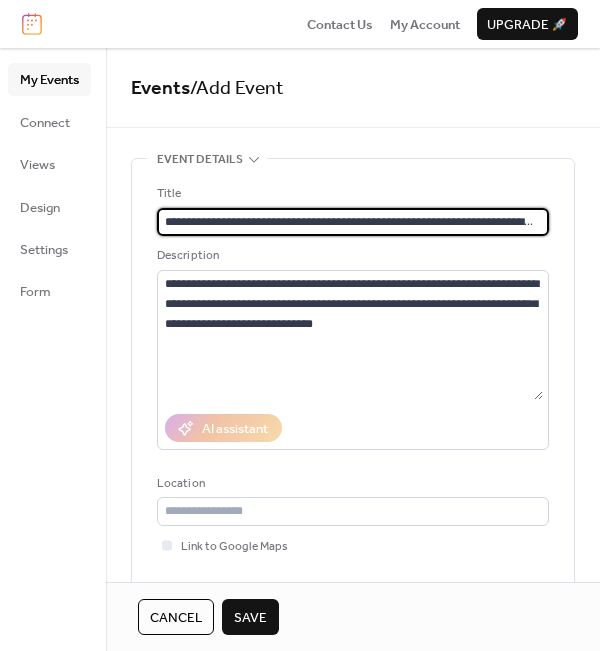 click on "**********" at bounding box center (350, 222) 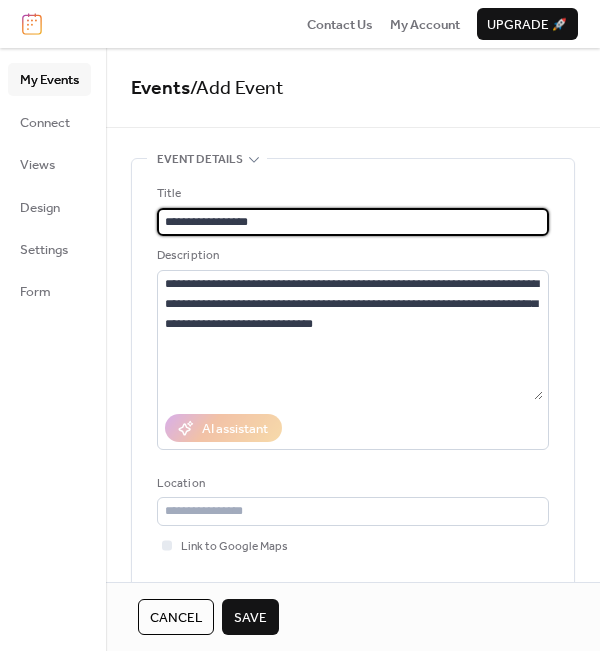 type on "**********" 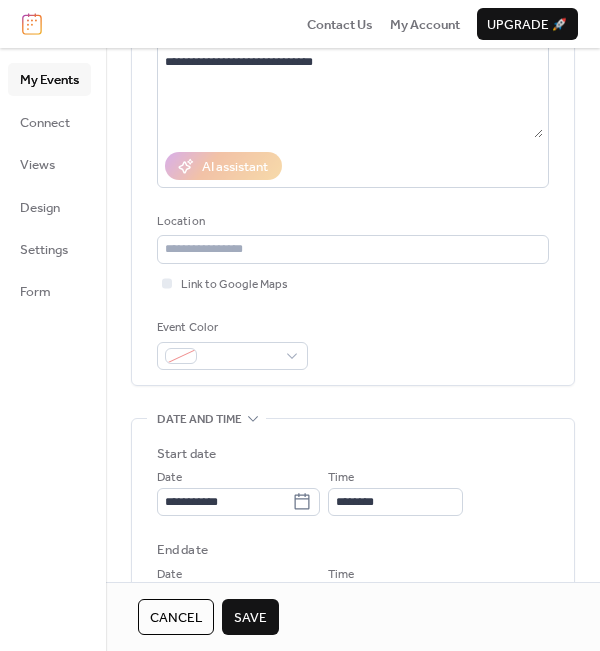 scroll, scrollTop: 300, scrollLeft: 0, axis: vertical 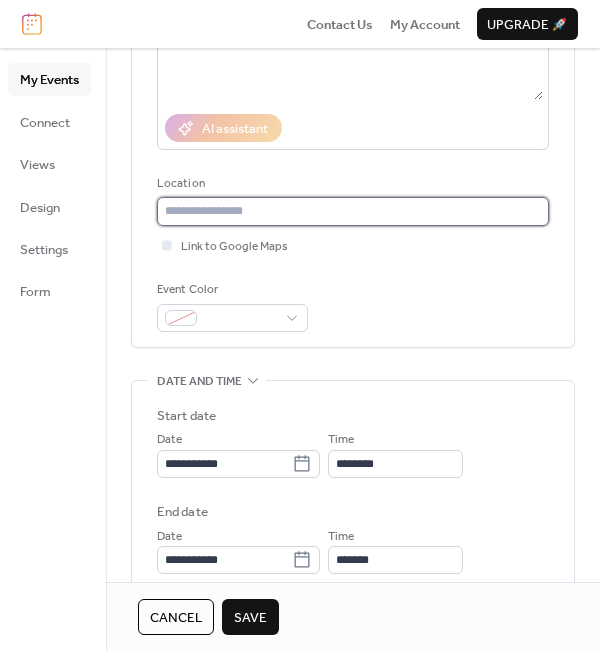 click at bounding box center [353, 211] 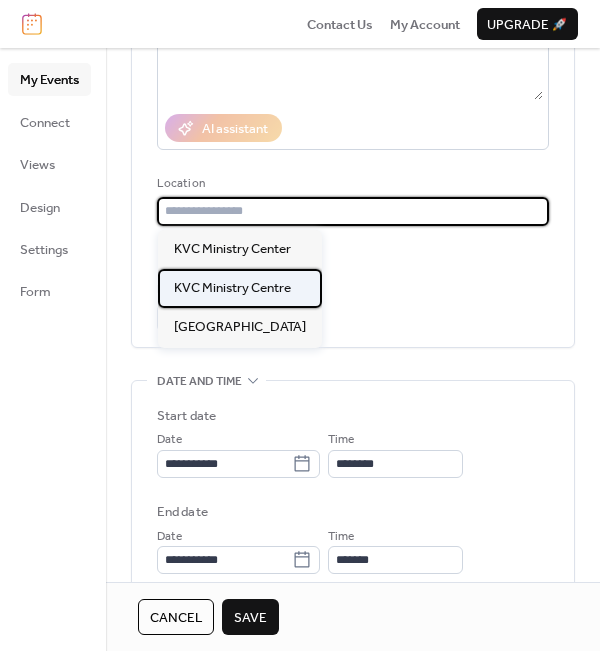 click on "KVC Ministry Centre" at bounding box center (232, 288) 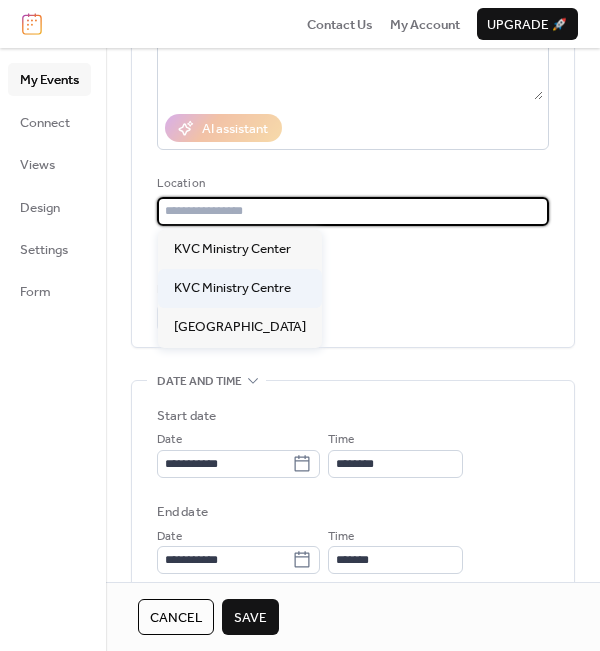 type on "**********" 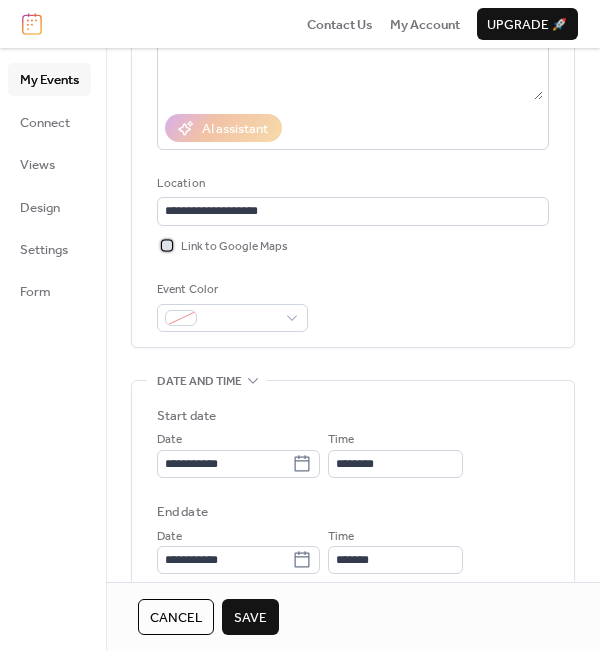 click at bounding box center [167, 245] 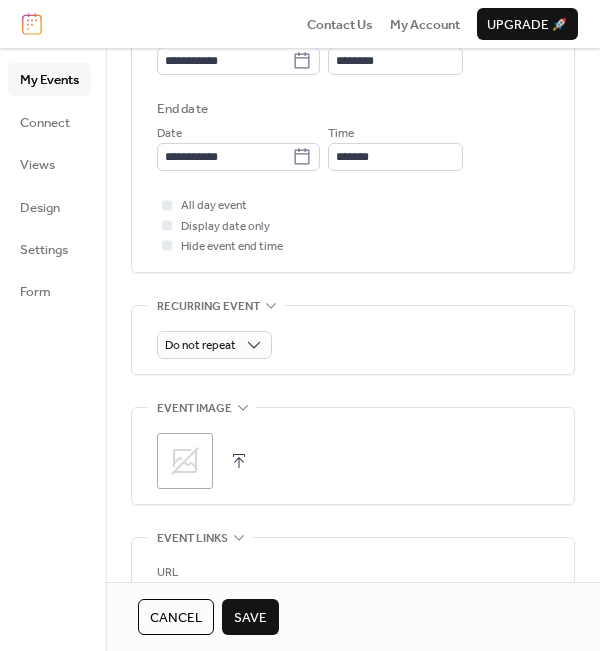 scroll, scrollTop: 800, scrollLeft: 0, axis: vertical 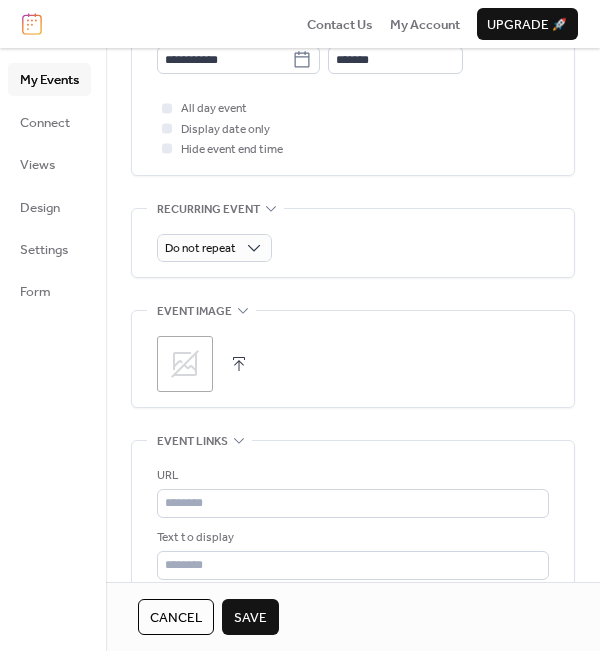 click 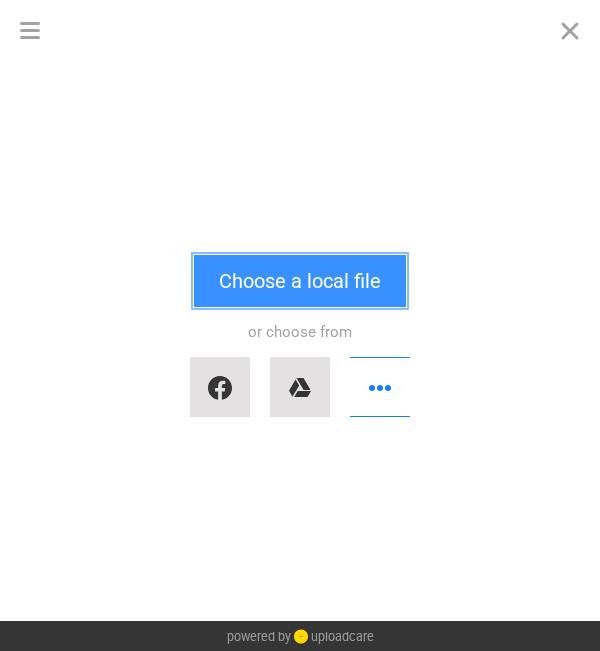 click on "Choose a local file" at bounding box center [300, 281] 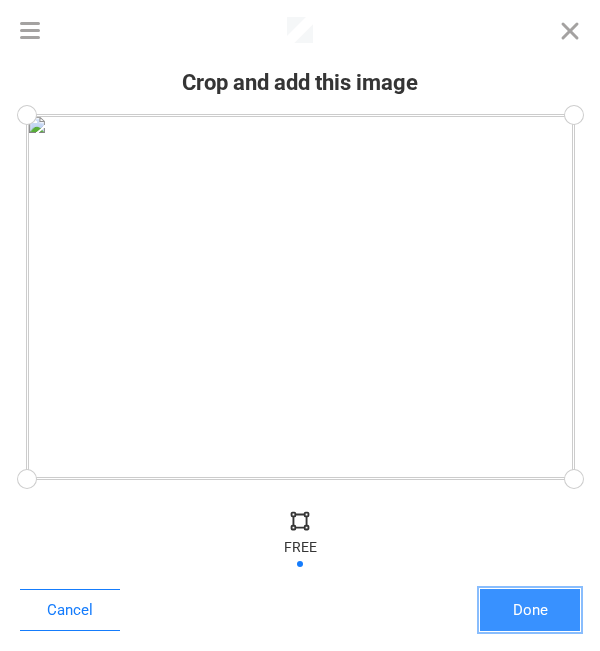 click on "Done" at bounding box center [530, 610] 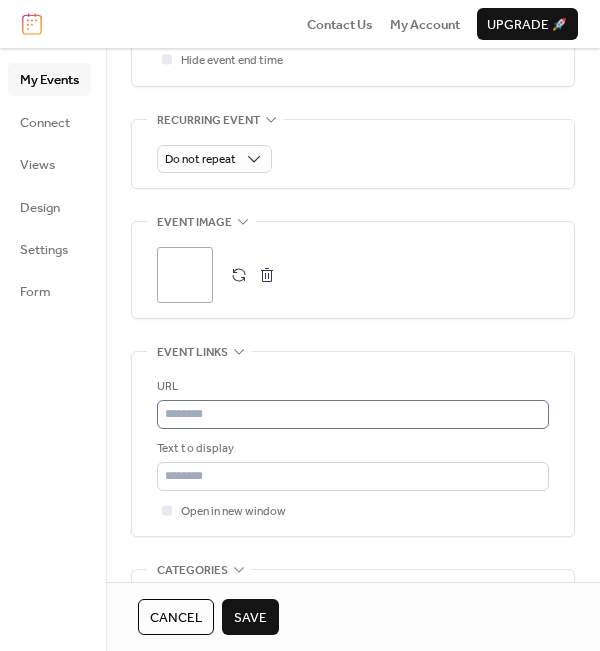 scroll, scrollTop: 900, scrollLeft: 0, axis: vertical 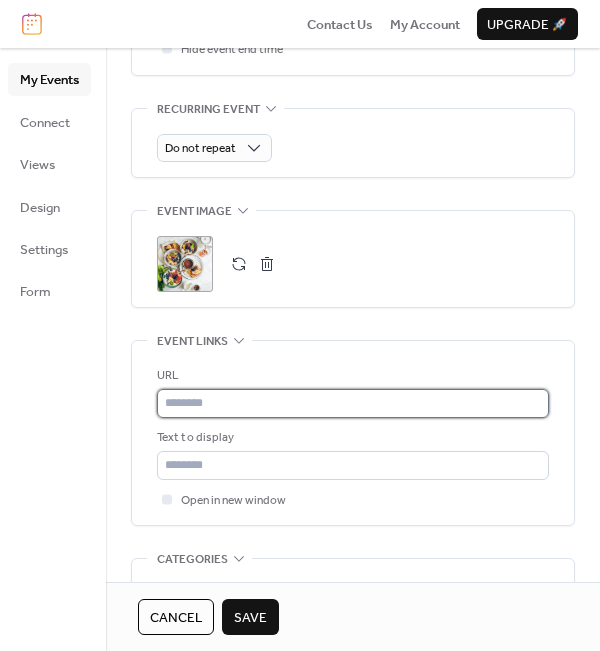 click at bounding box center [353, 403] 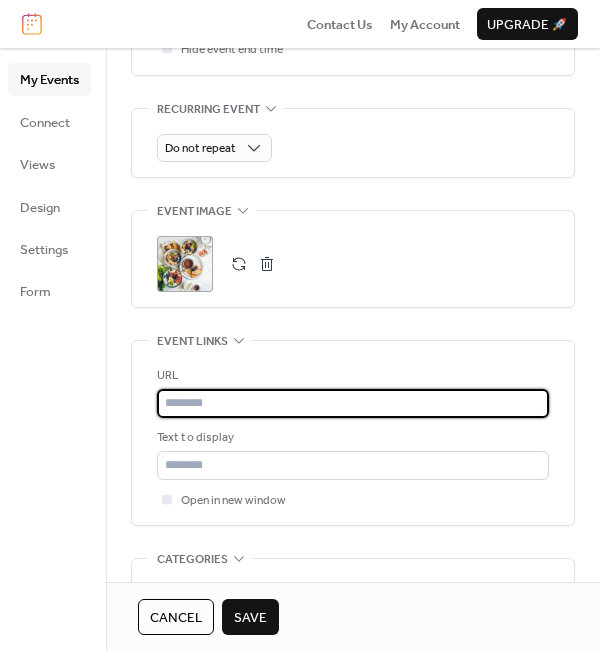 paste on "**********" 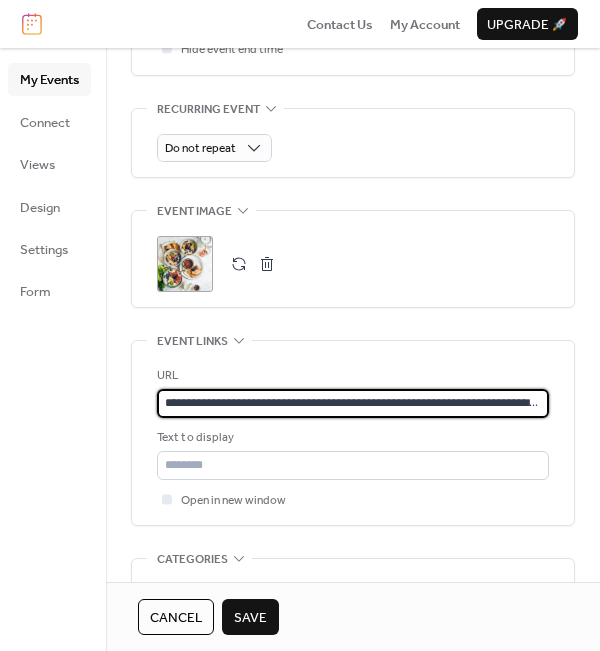 scroll, scrollTop: 0, scrollLeft: 261, axis: horizontal 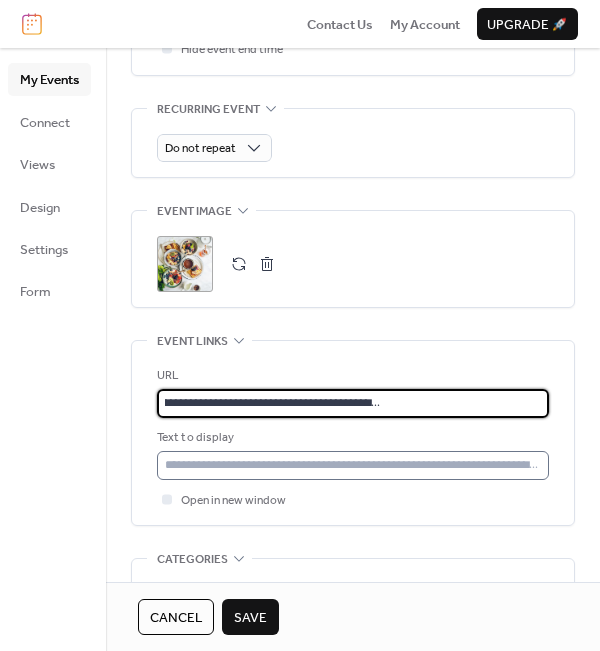 type on "**********" 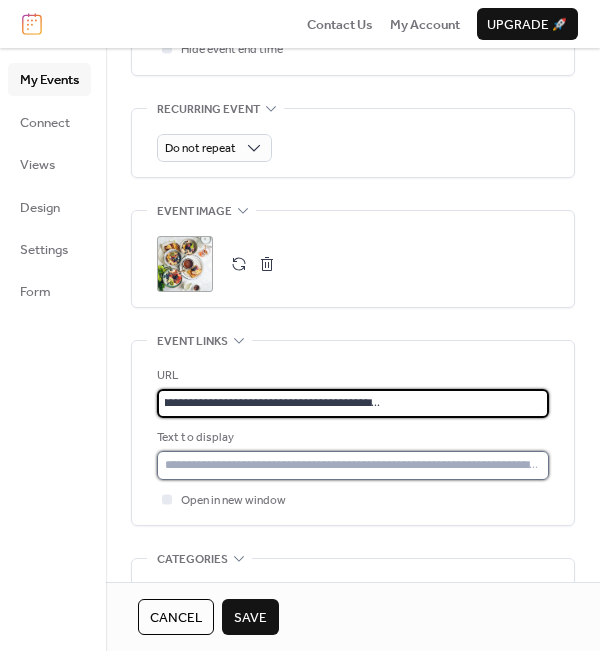 scroll, scrollTop: 0, scrollLeft: 0, axis: both 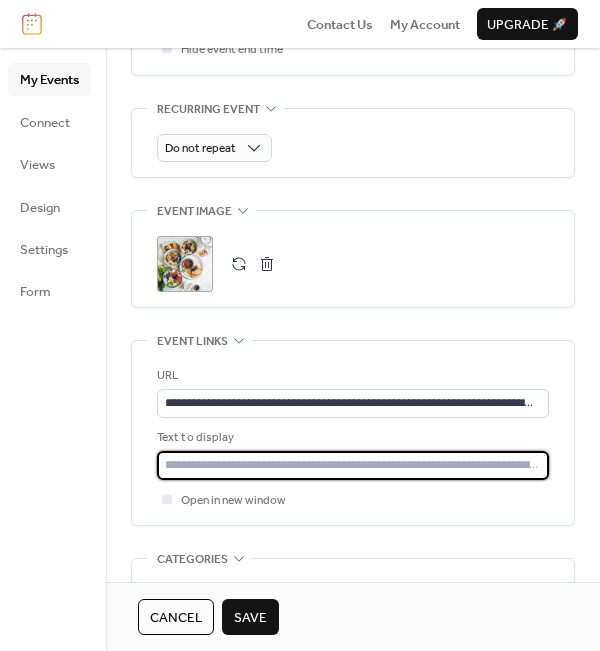 click at bounding box center [353, 465] 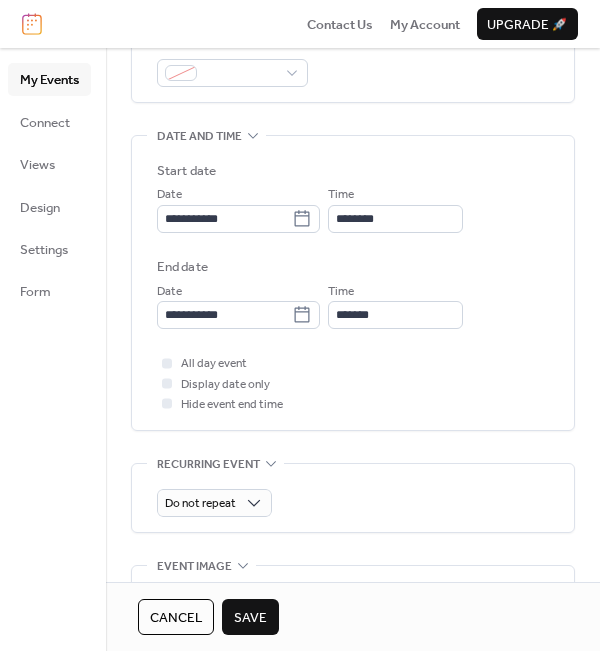 scroll, scrollTop: 500, scrollLeft: 0, axis: vertical 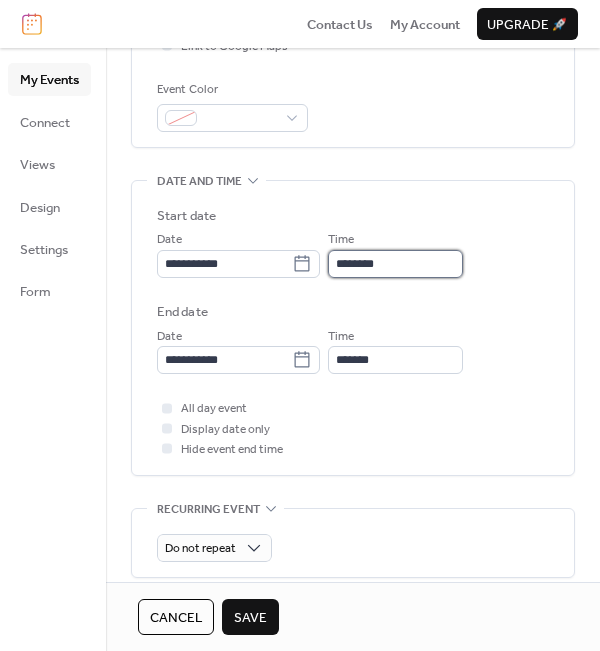click on "********" at bounding box center [395, 264] 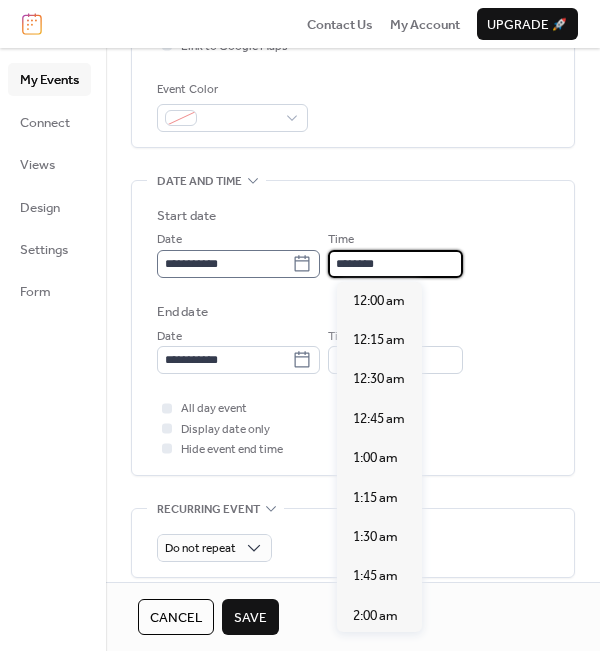 scroll, scrollTop: 1900, scrollLeft: 0, axis: vertical 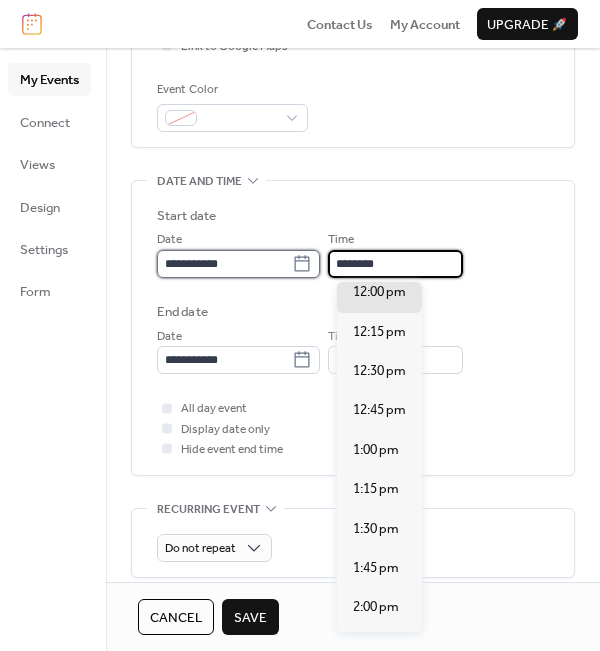 click on "**********" at bounding box center [224, 264] 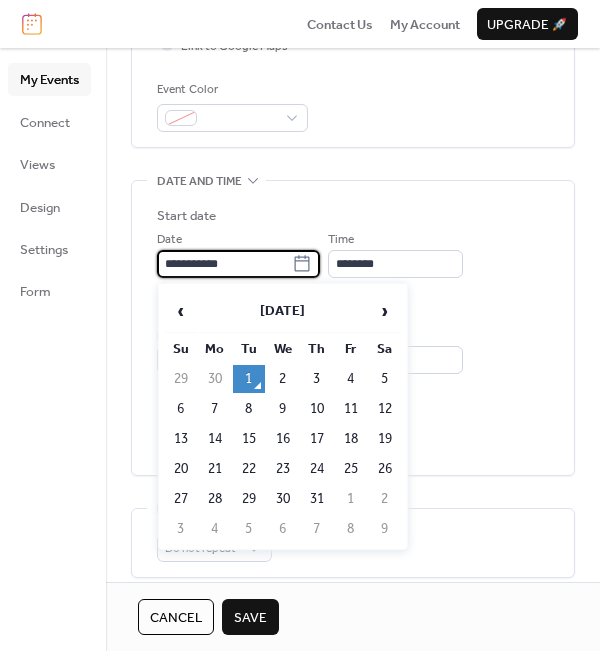 drag, startPoint x: 383, startPoint y: 384, endPoint x: 372, endPoint y: 383, distance: 11.045361 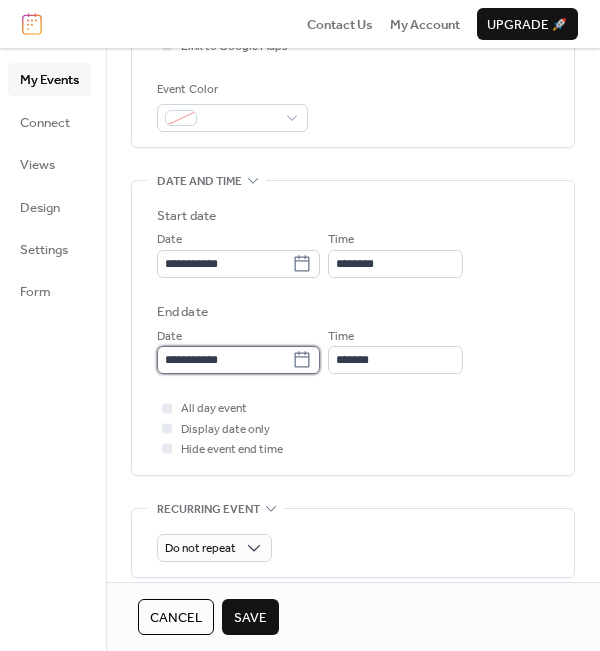 click on "**********" at bounding box center [224, 360] 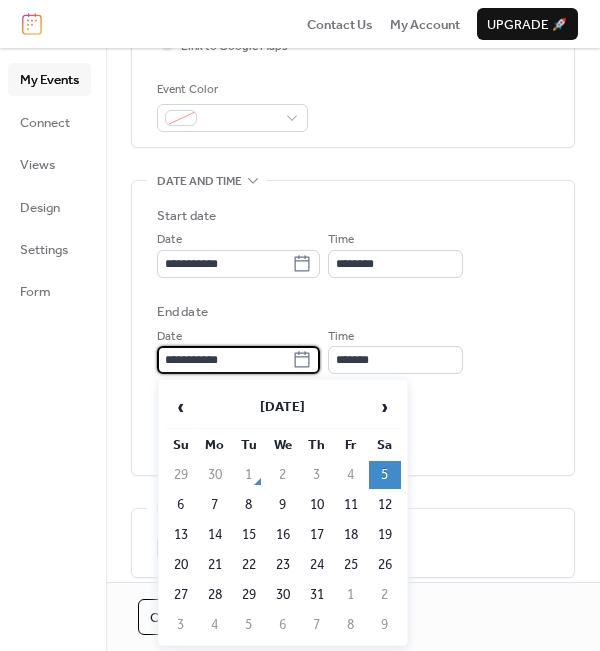 click on "End date" at bounding box center (353, 312) 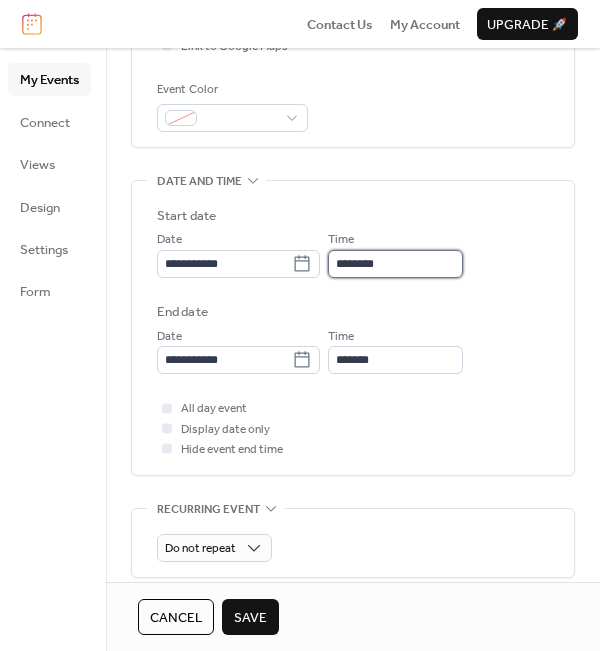 click on "********" at bounding box center (395, 264) 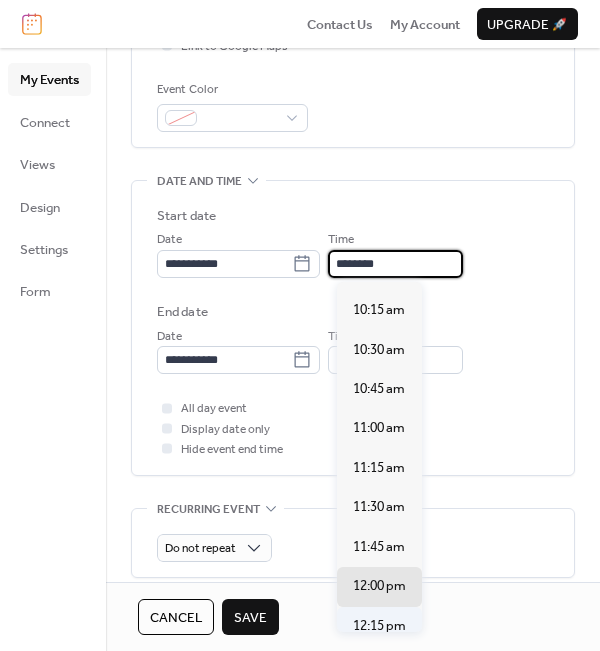 scroll, scrollTop: 1600, scrollLeft: 0, axis: vertical 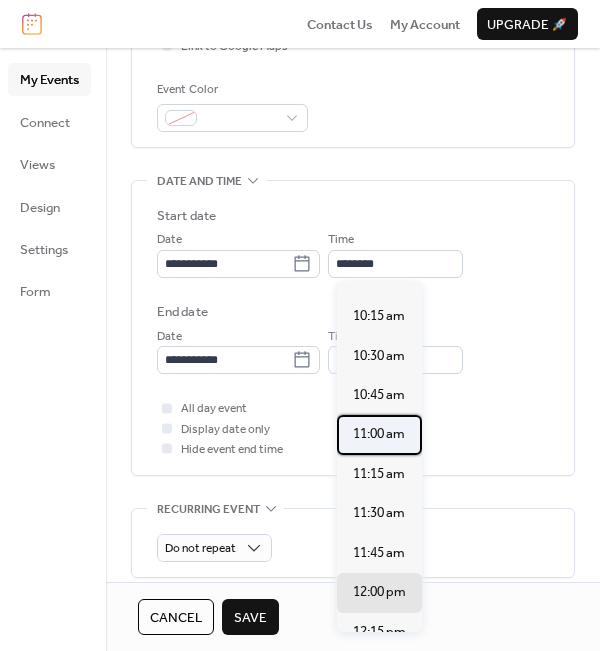 click on "11:00 am" at bounding box center (379, 434) 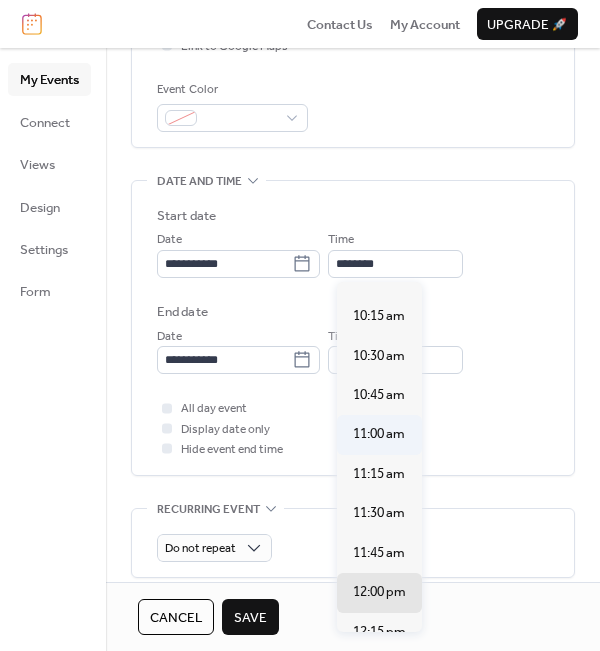 type on "********" 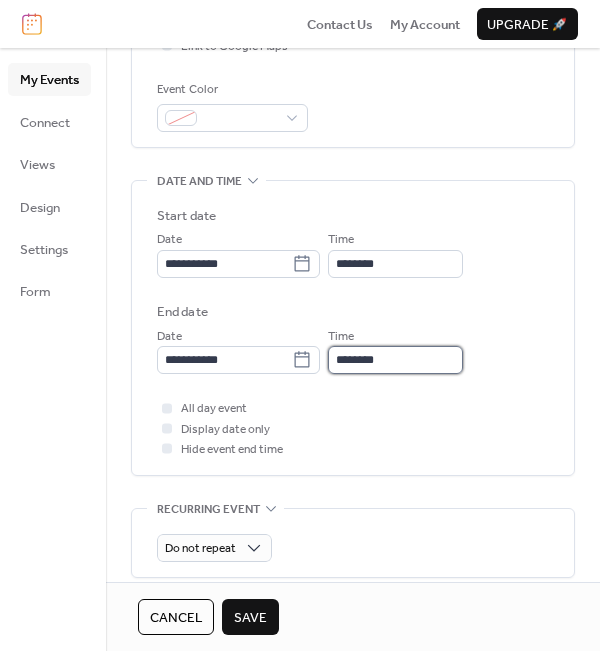 click on "********" at bounding box center (395, 360) 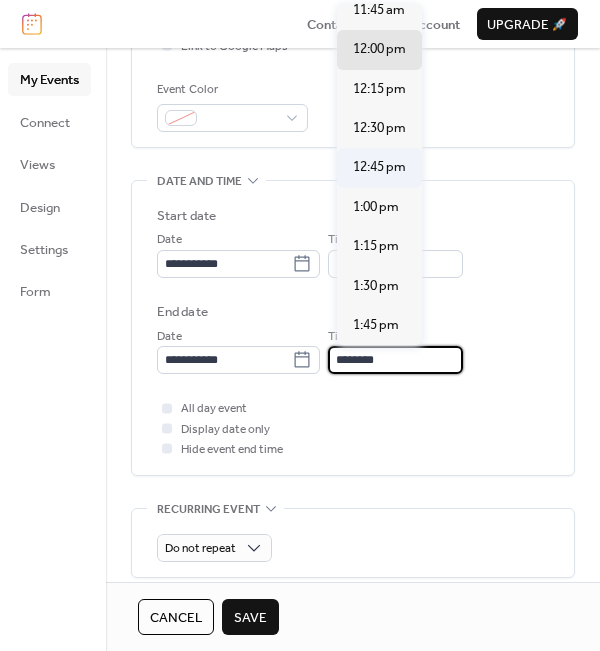 scroll, scrollTop: 100, scrollLeft: 0, axis: vertical 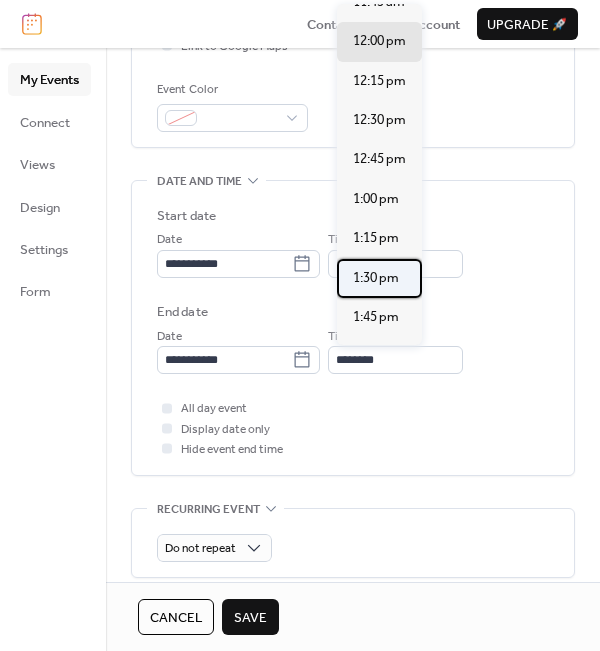 click on "1:30 pm" at bounding box center [376, 278] 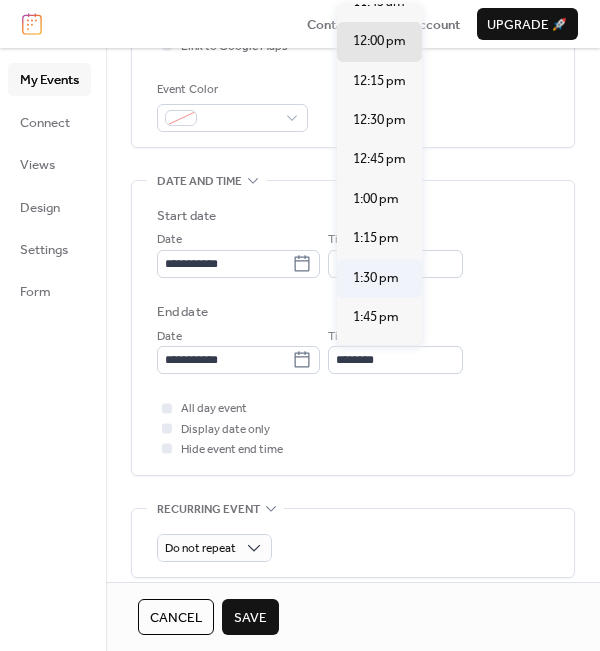 type on "*******" 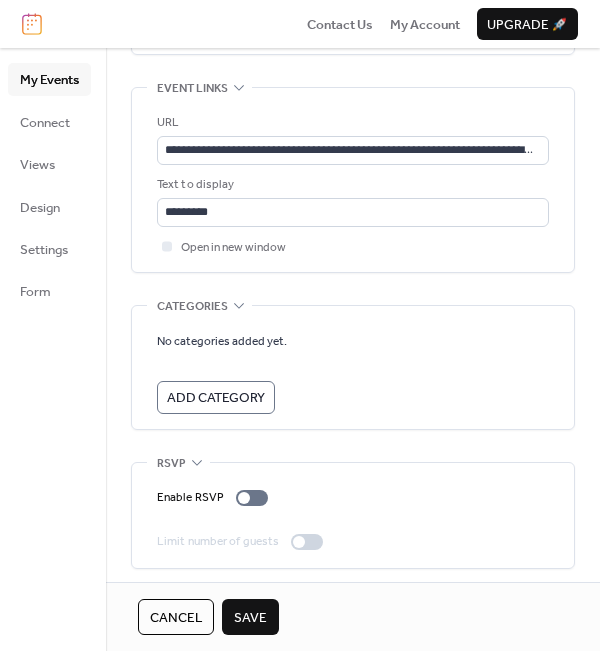 scroll, scrollTop: 1157, scrollLeft: 0, axis: vertical 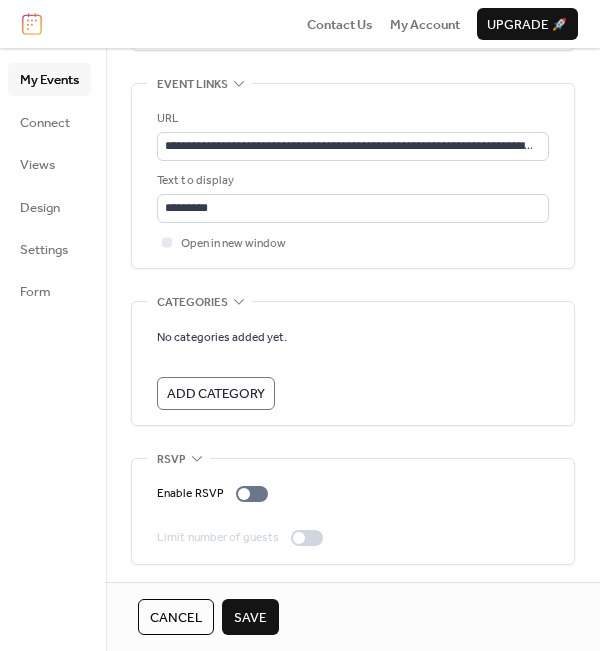 click on "Save" at bounding box center [250, 618] 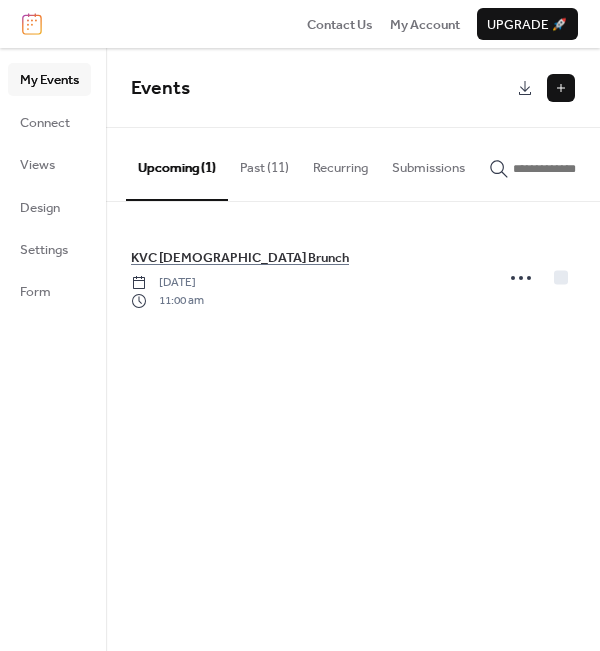 click at bounding box center (561, 88) 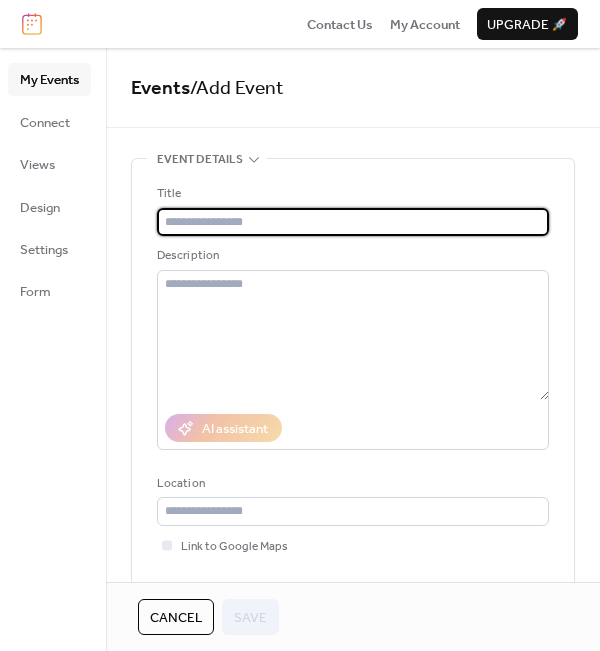 click at bounding box center (353, 222) 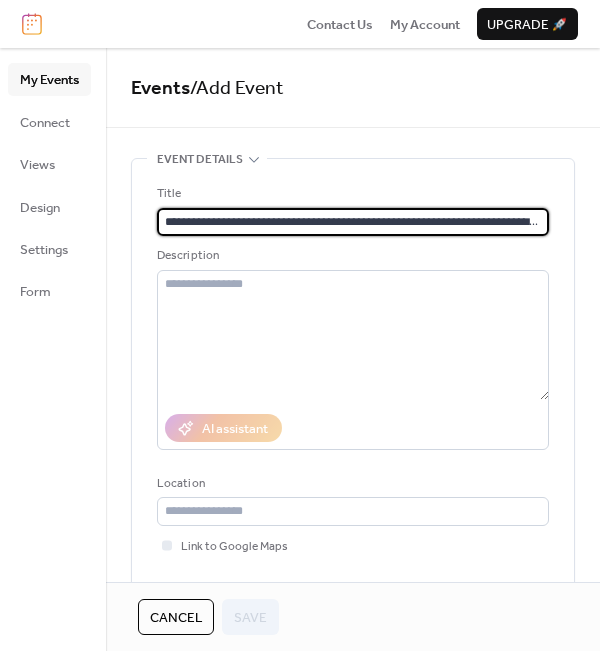 scroll, scrollTop: 0, scrollLeft: 243, axis: horizontal 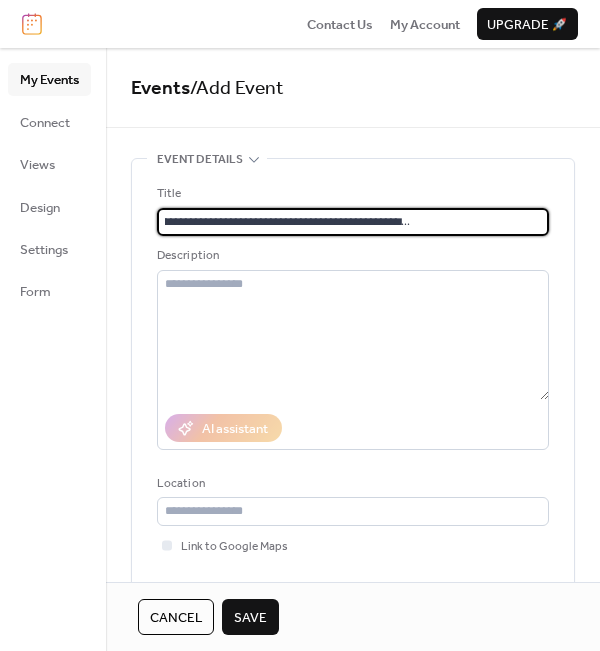 type 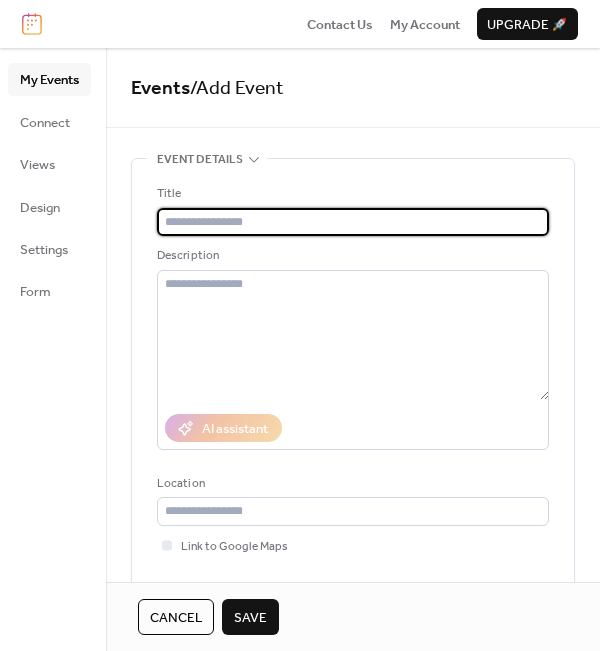 scroll, scrollTop: 0, scrollLeft: 0, axis: both 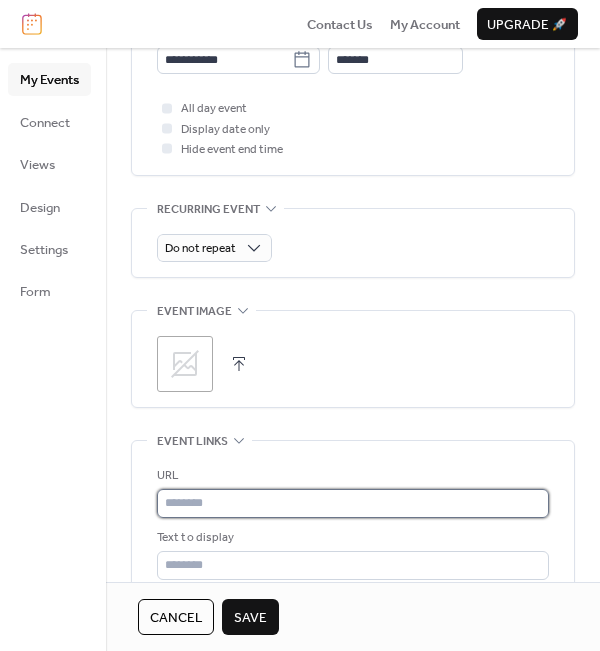 click at bounding box center [353, 503] 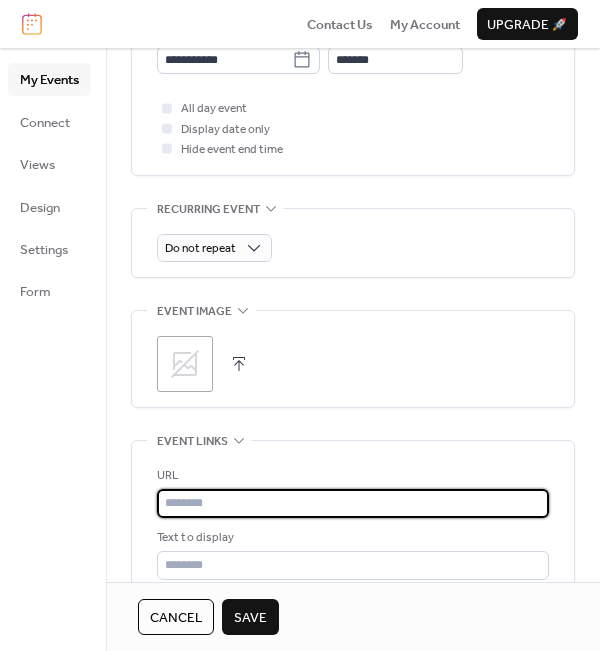 paste on "**********" 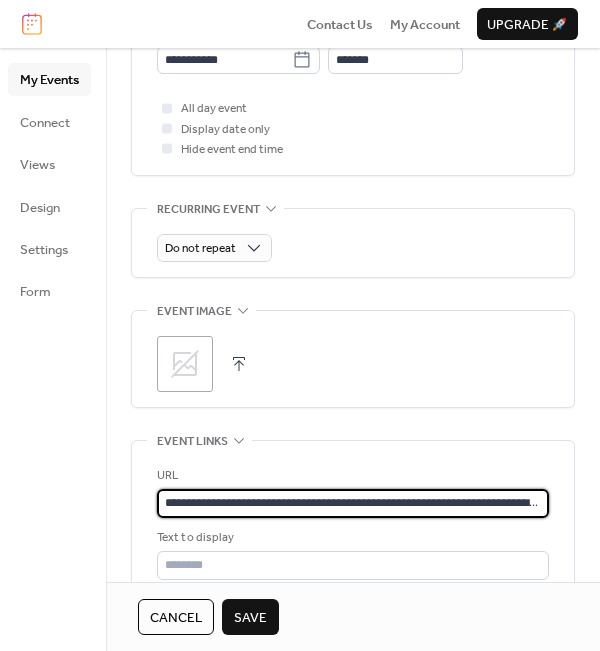 scroll, scrollTop: 0, scrollLeft: 243, axis: horizontal 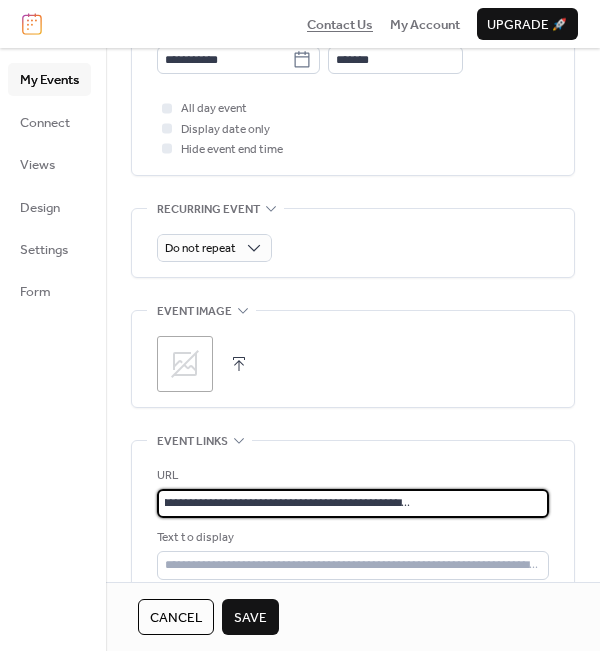 type on "**********" 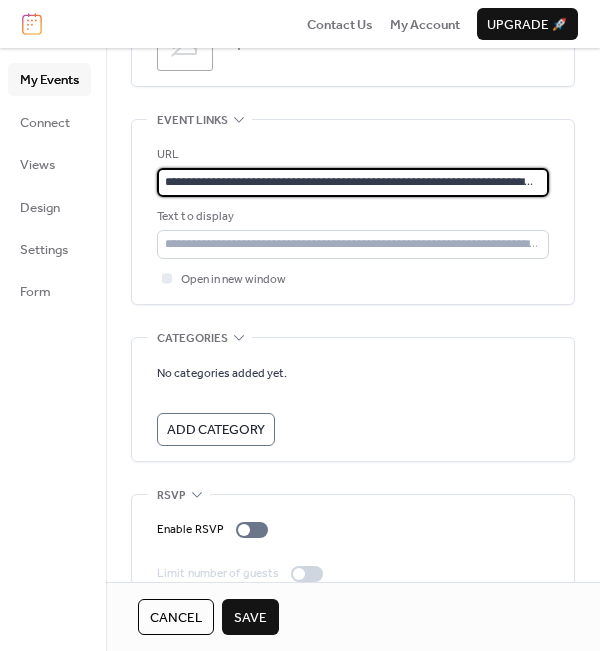 scroll, scrollTop: 1157, scrollLeft: 0, axis: vertical 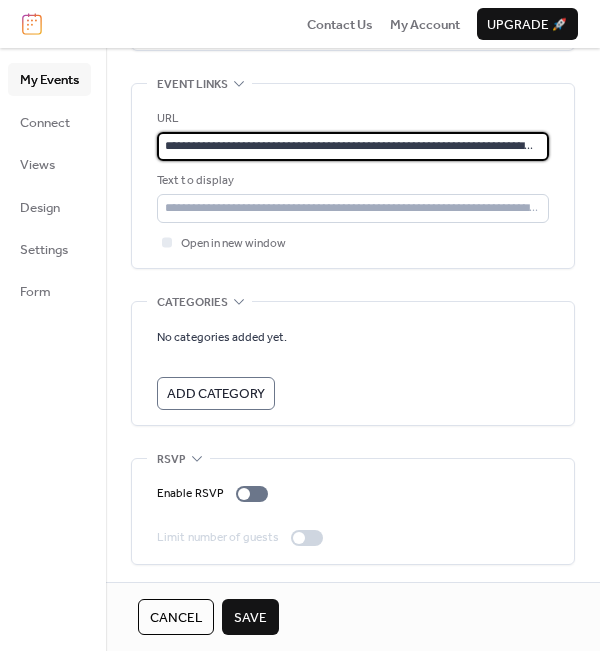 click on "No categories added yet. Add Category" at bounding box center (353, 368) 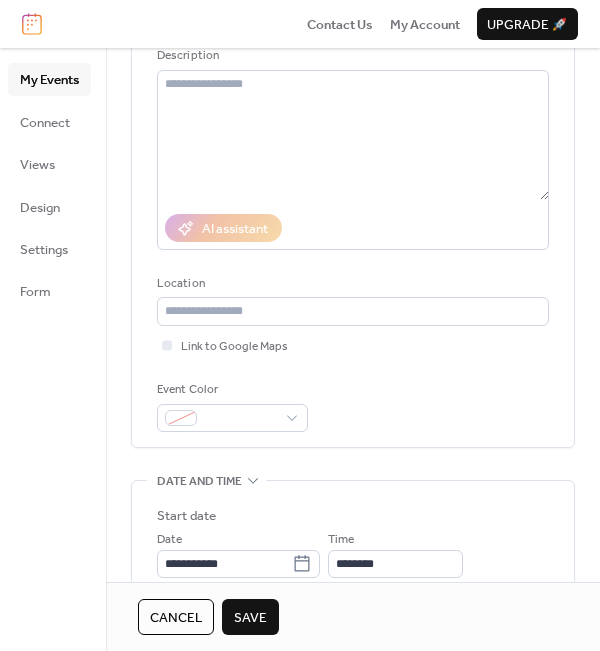 scroll, scrollTop: 157, scrollLeft: 0, axis: vertical 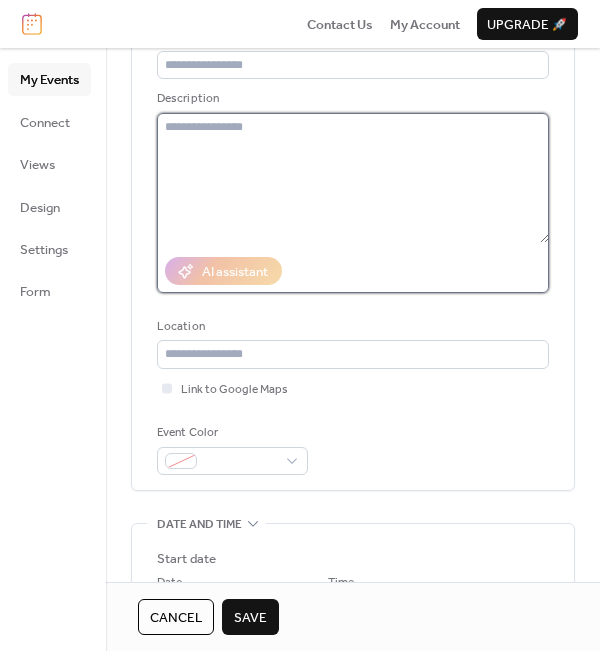 click at bounding box center (353, 178) 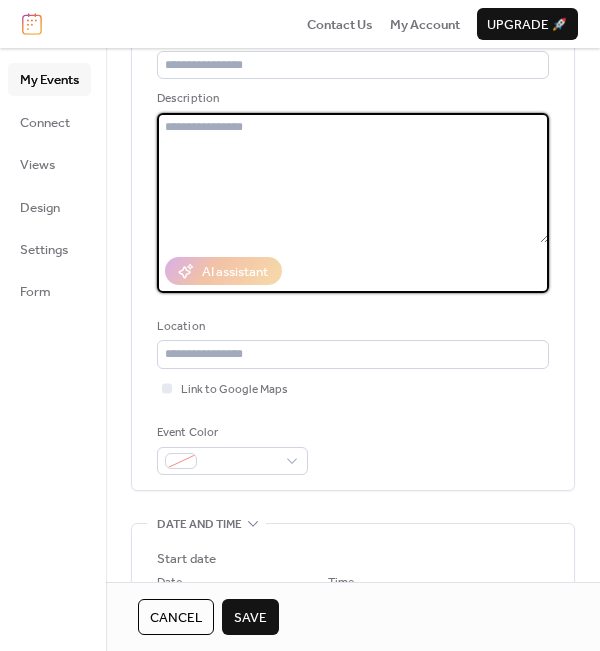 paste on "**********" 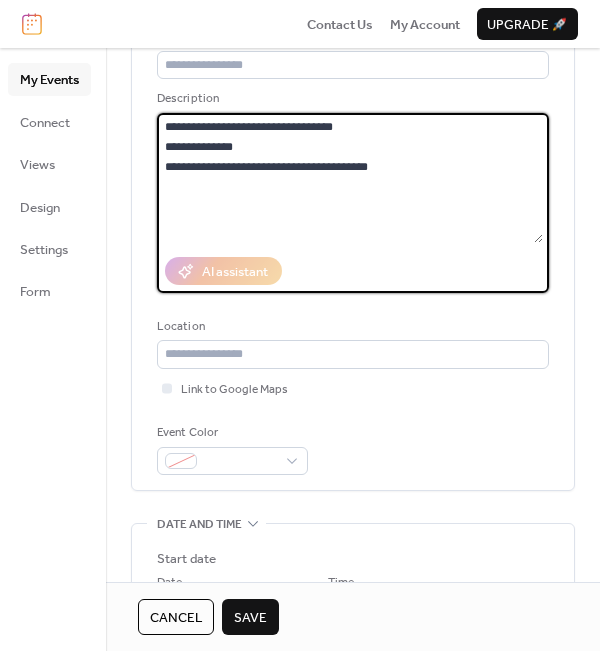 type on "**********" 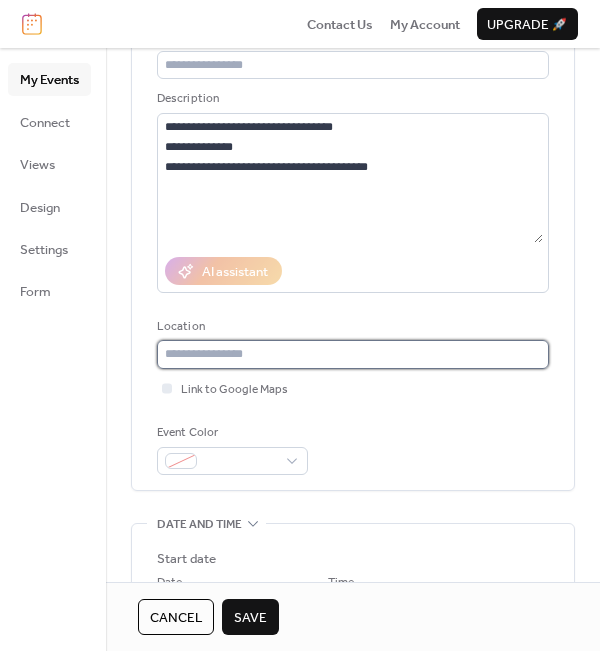 click at bounding box center [353, 354] 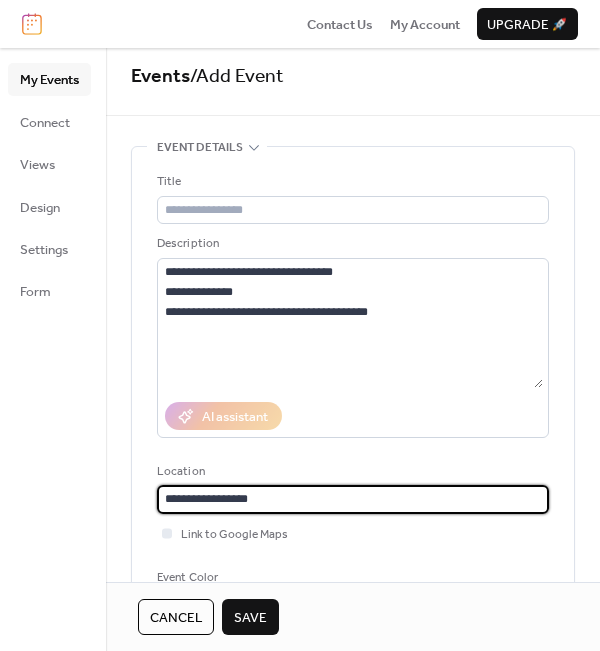 scroll, scrollTop: 0, scrollLeft: 0, axis: both 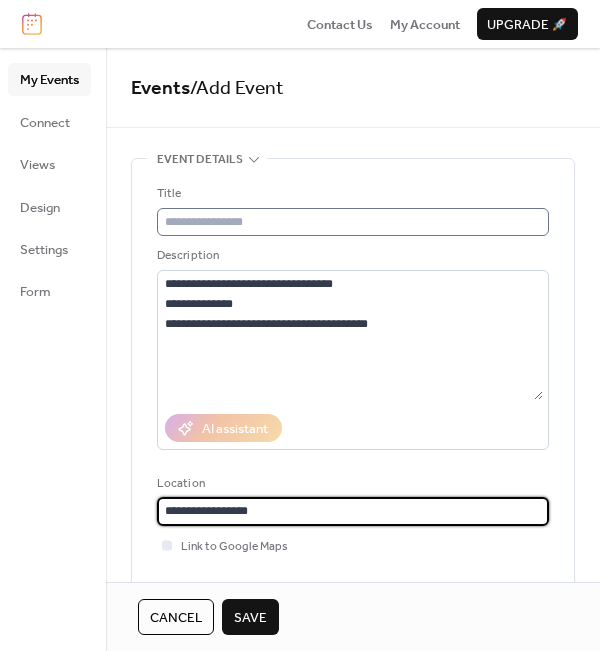 type on "**********" 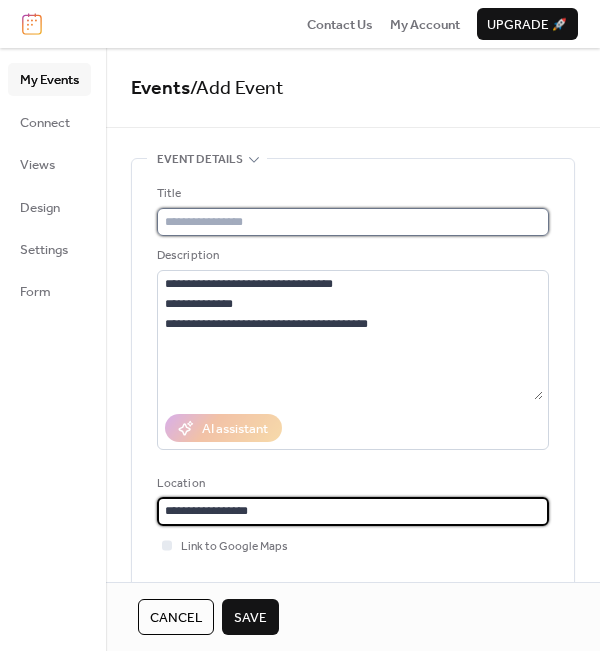 click at bounding box center (350, 222) 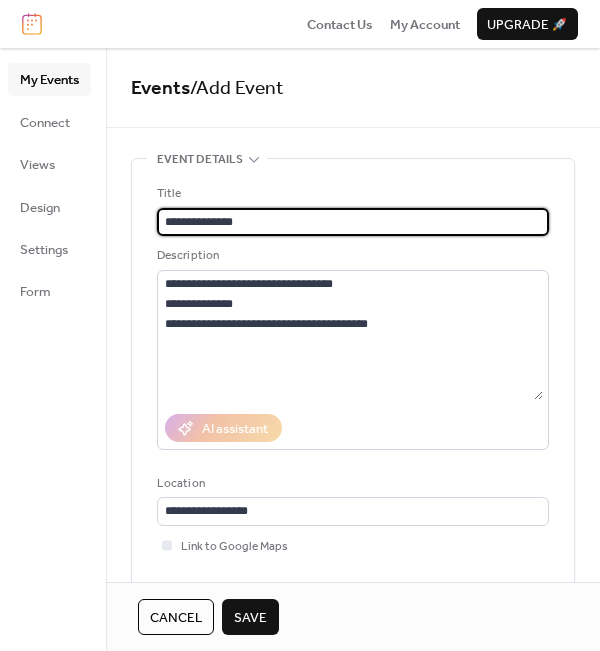 type on "**********" 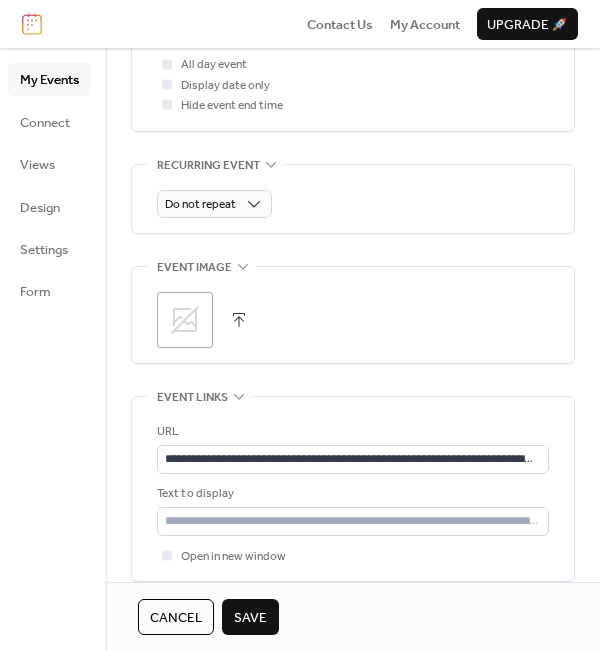 scroll, scrollTop: 900, scrollLeft: 0, axis: vertical 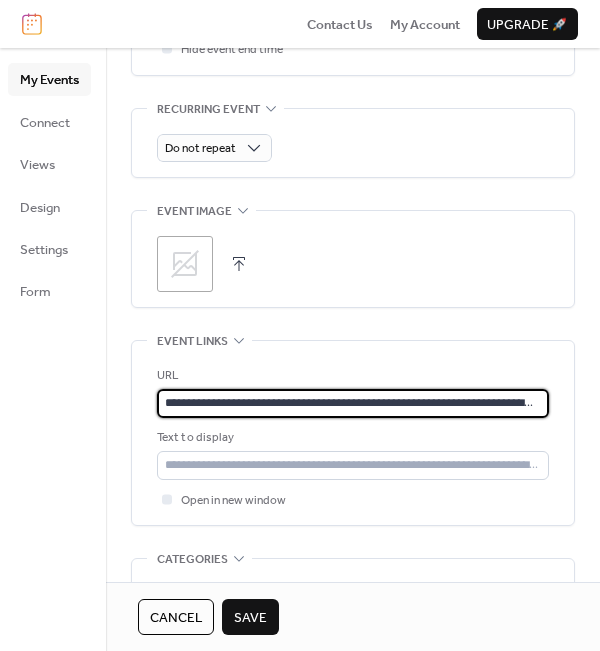 click on "**********" at bounding box center (350, 403) 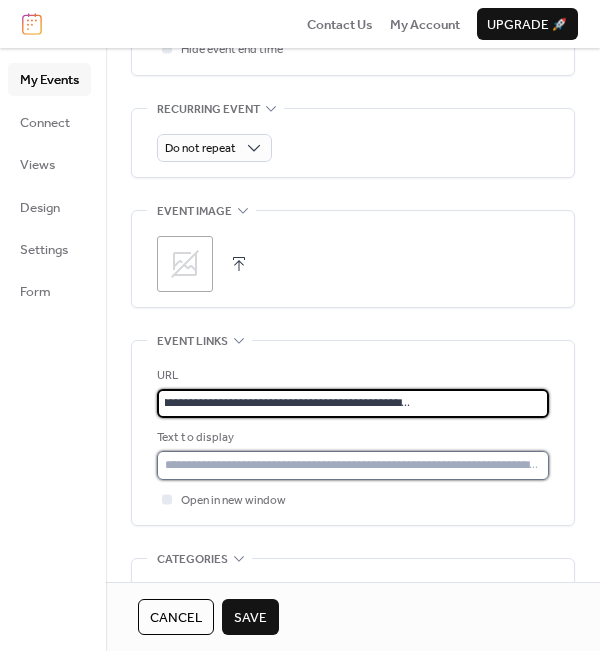 scroll, scrollTop: 0, scrollLeft: 0, axis: both 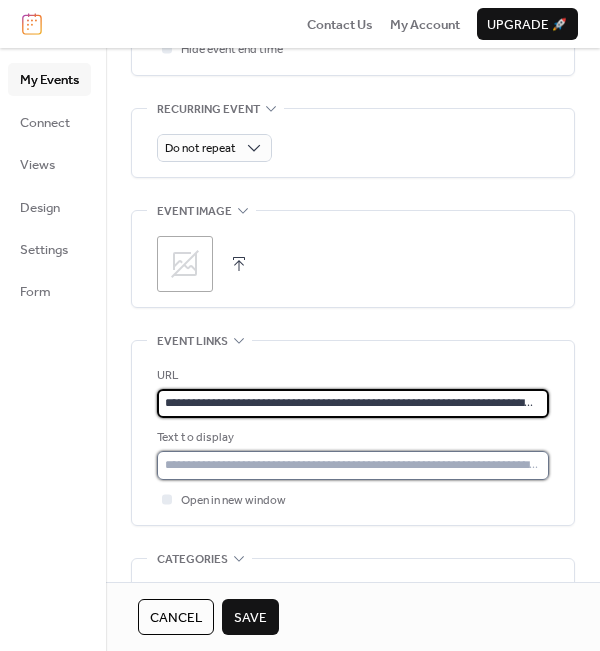 click at bounding box center (353, 465) 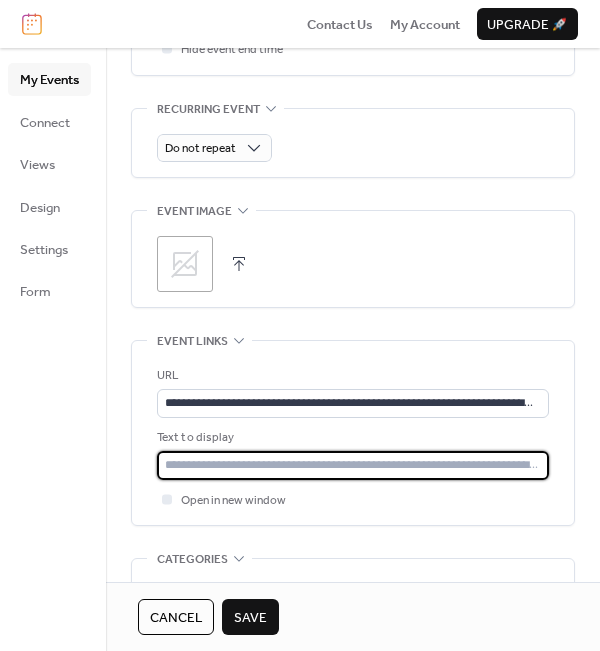 type on "**********" 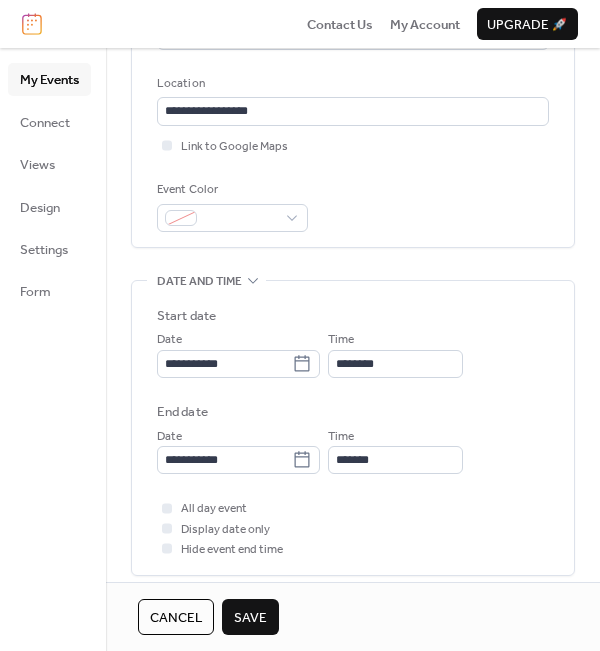 scroll, scrollTop: 800, scrollLeft: 0, axis: vertical 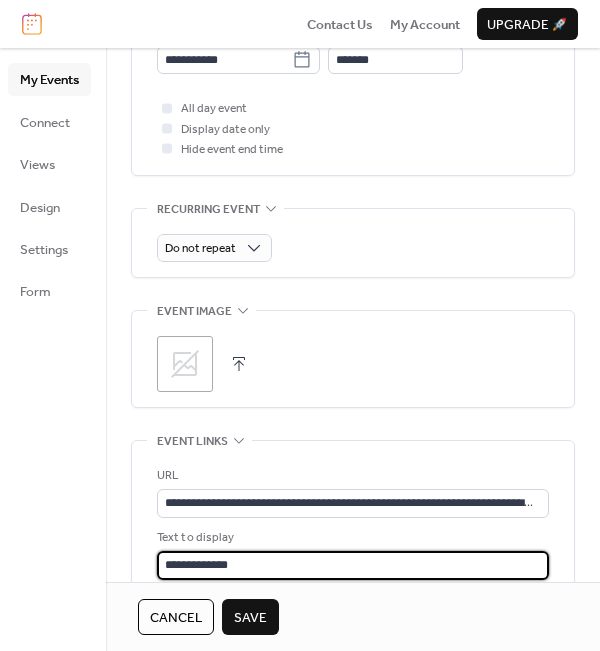 click 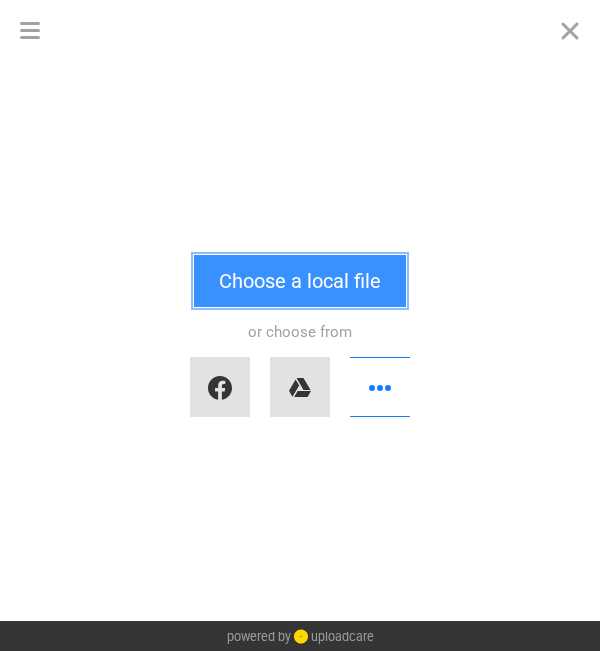 click on "Choose a local file" at bounding box center [300, 281] 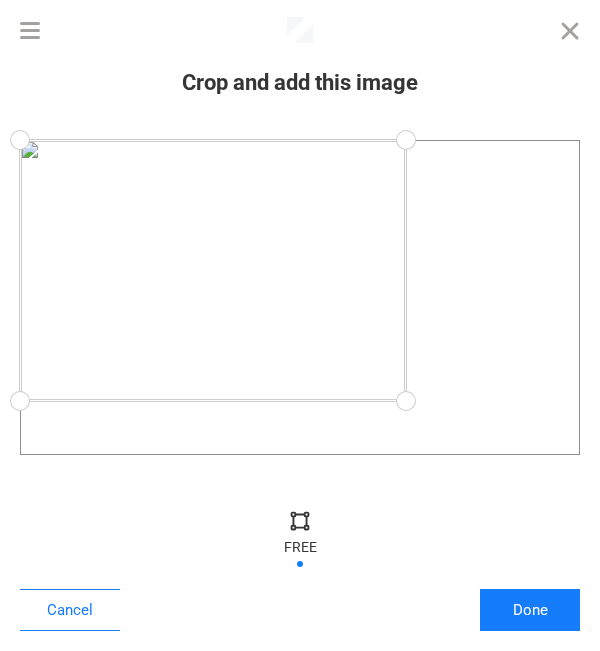 drag, startPoint x: 588, startPoint y: 453, endPoint x: 406, endPoint y: 402, distance: 189.01057 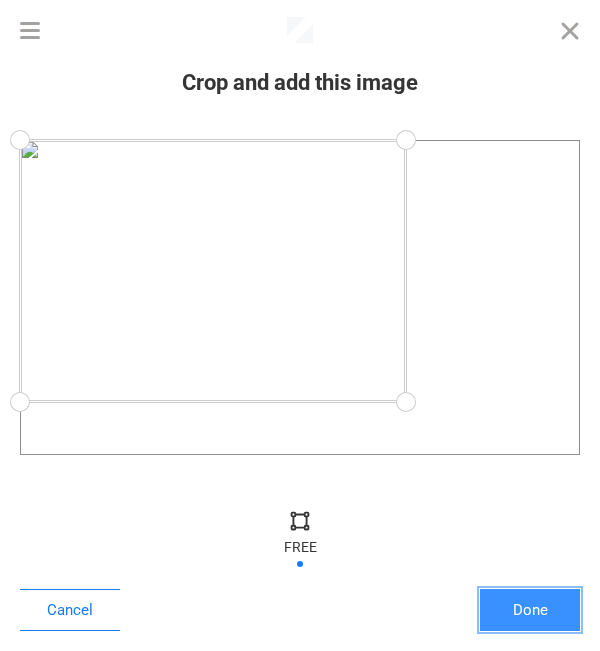 click on "Done" at bounding box center [530, 610] 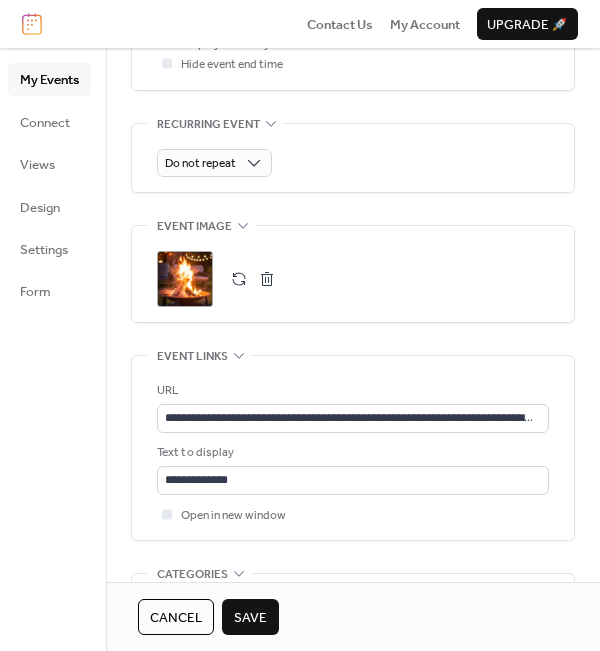 scroll, scrollTop: 1157, scrollLeft: 0, axis: vertical 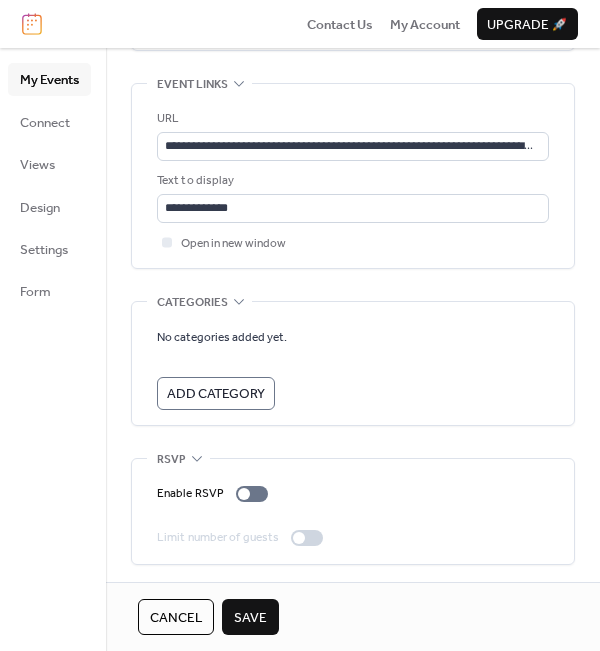 click on "Save" at bounding box center (250, 618) 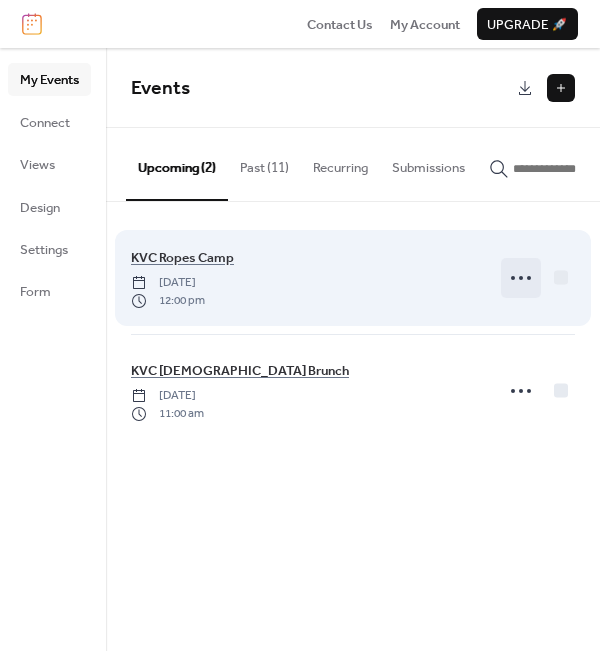 click 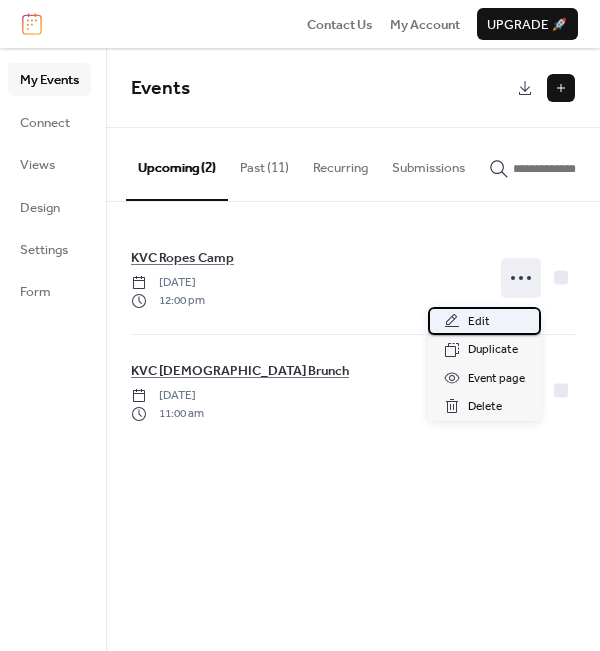 click on "Edit" at bounding box center [479, 322] 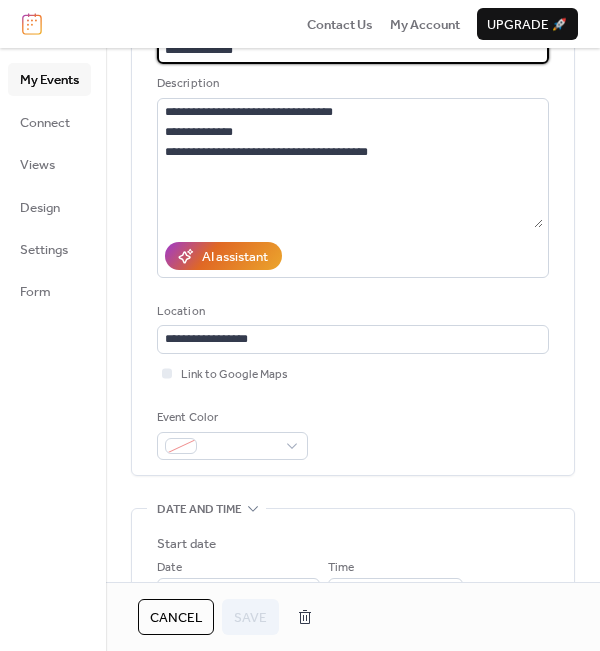 scroll, scrollTop: 500, scrollLeft: 0, axis: vertical 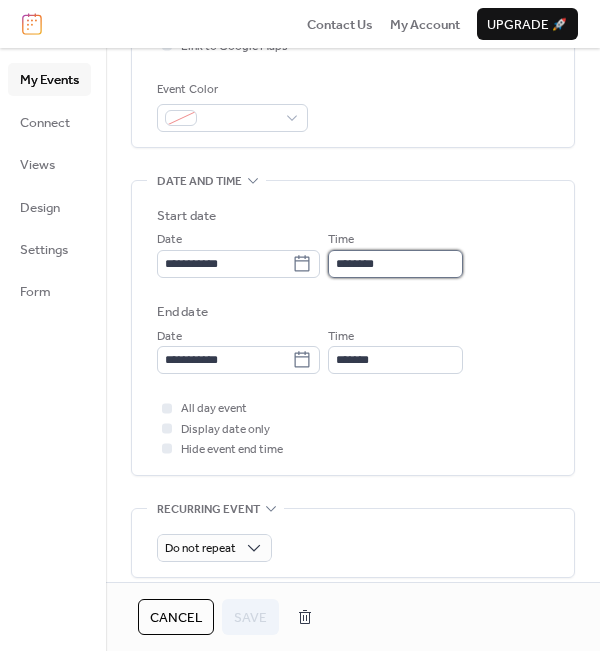 click on "********" at bounding box center (395, 264) 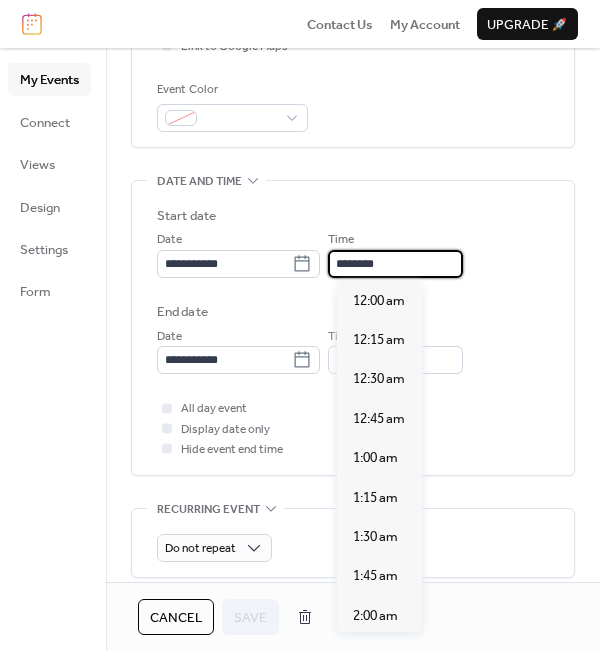scroll, scrollTop: 1900, scrollLeft: 0, axis: vertical 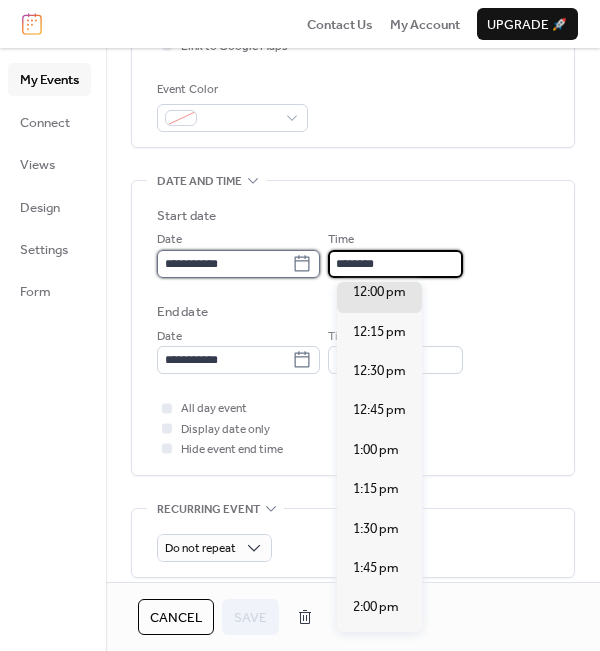 click on "**********" at bounding box center (224, 264) 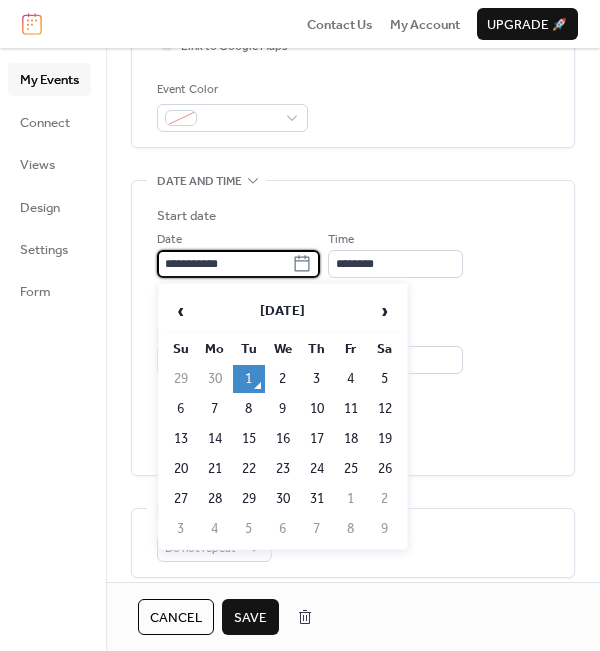 drag, startPoint x: 172, startPoint y: 272, endPoint x: 174, endPoint y: 330, distance: 58.034473 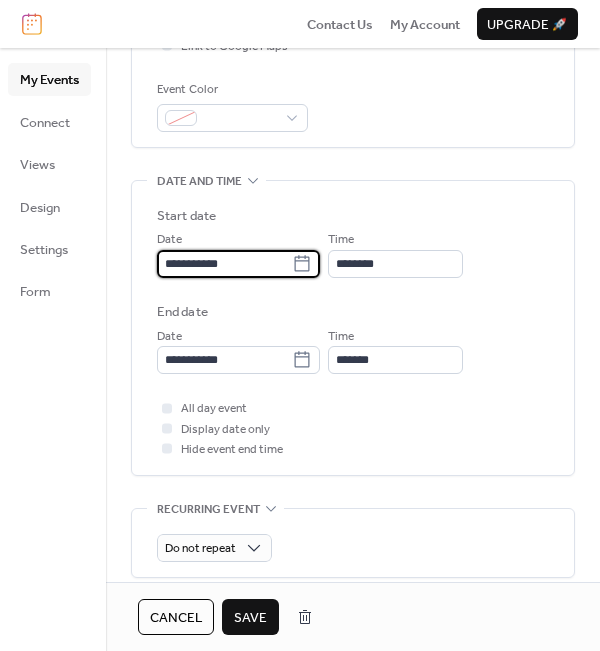 click on "**********" at bounding box center (224, 264) 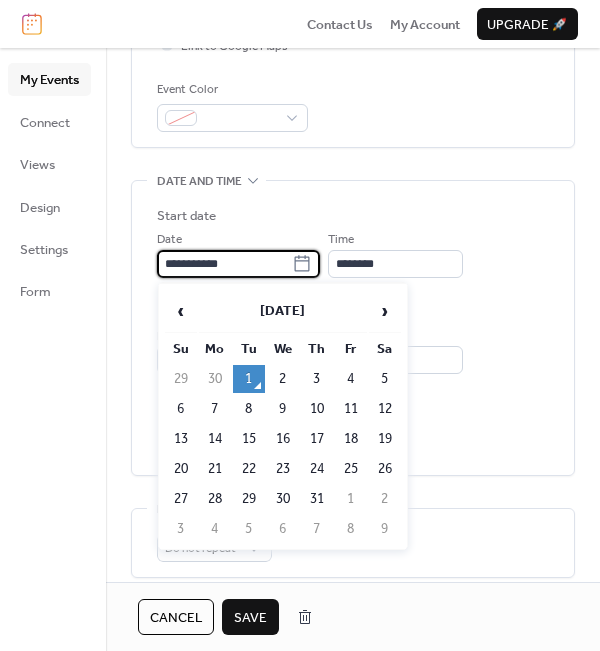 click on "23" at bounding box center [283, 469] 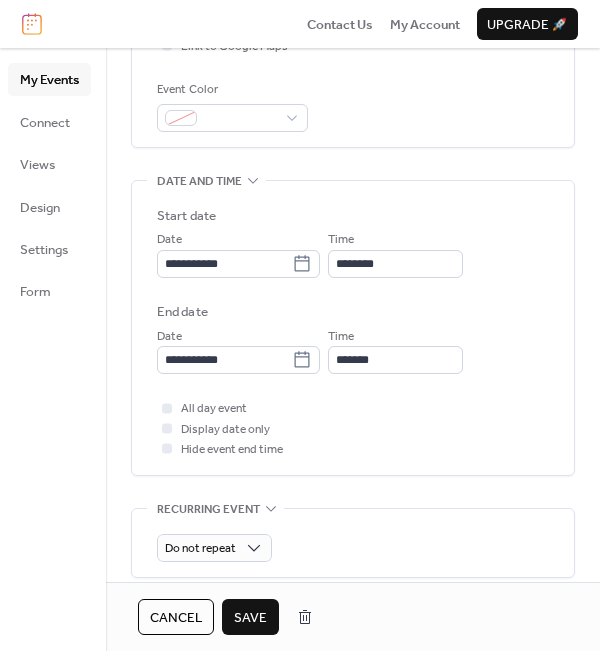 click on "**********" at bounding box center [353, 333] 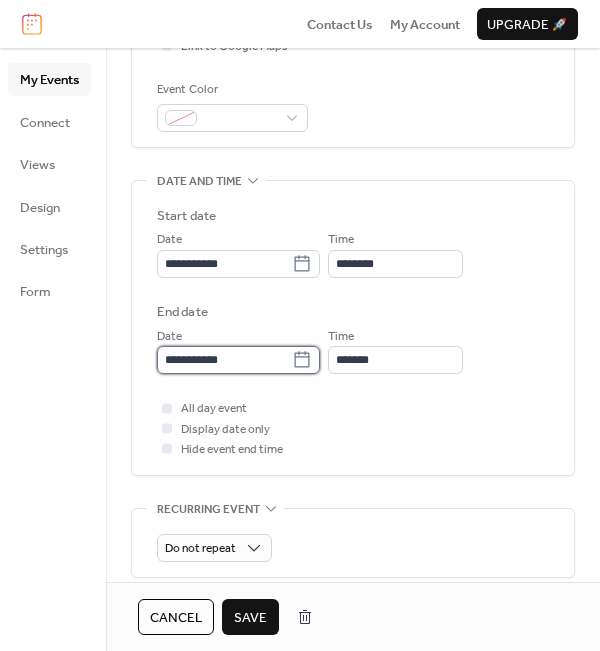 click on "**********" at bounding box center [224, 360] 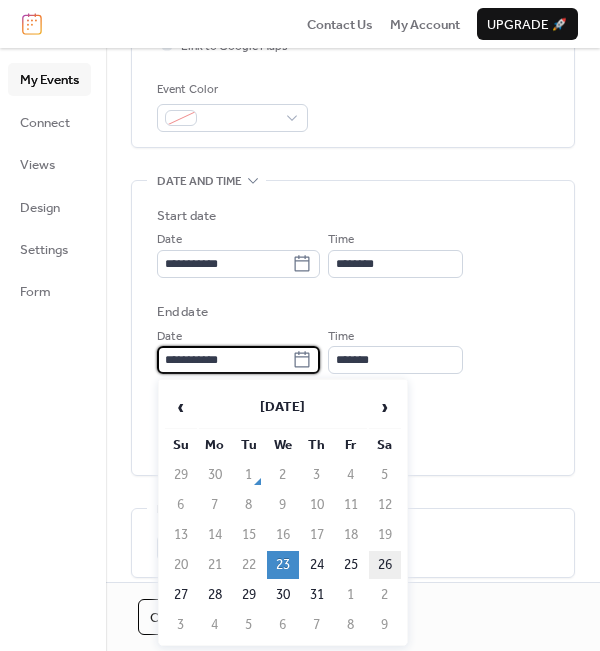click on "26" at bounding box center (385, 565) 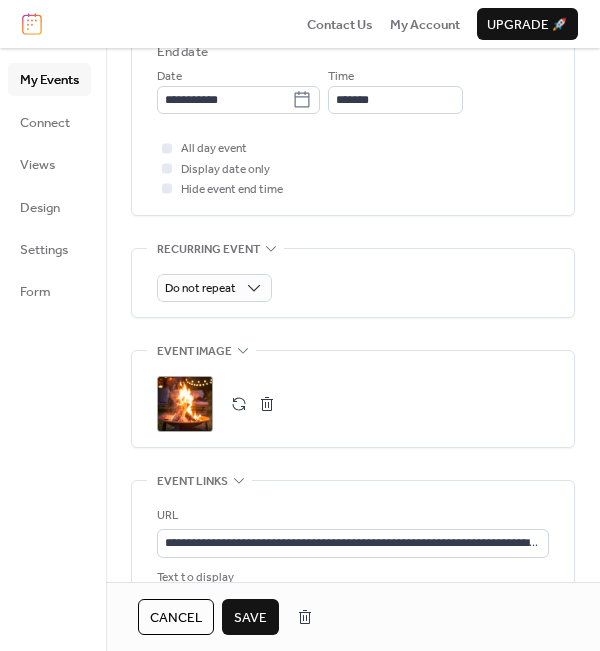 scroll, scrollTop: 800, scrollLeft: 0, axis: vertical 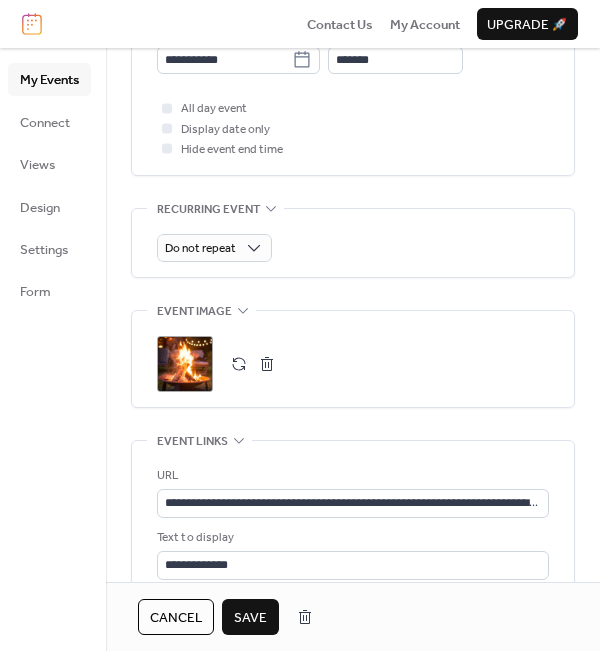 click on "Save" at bounding box center [250, 618] 